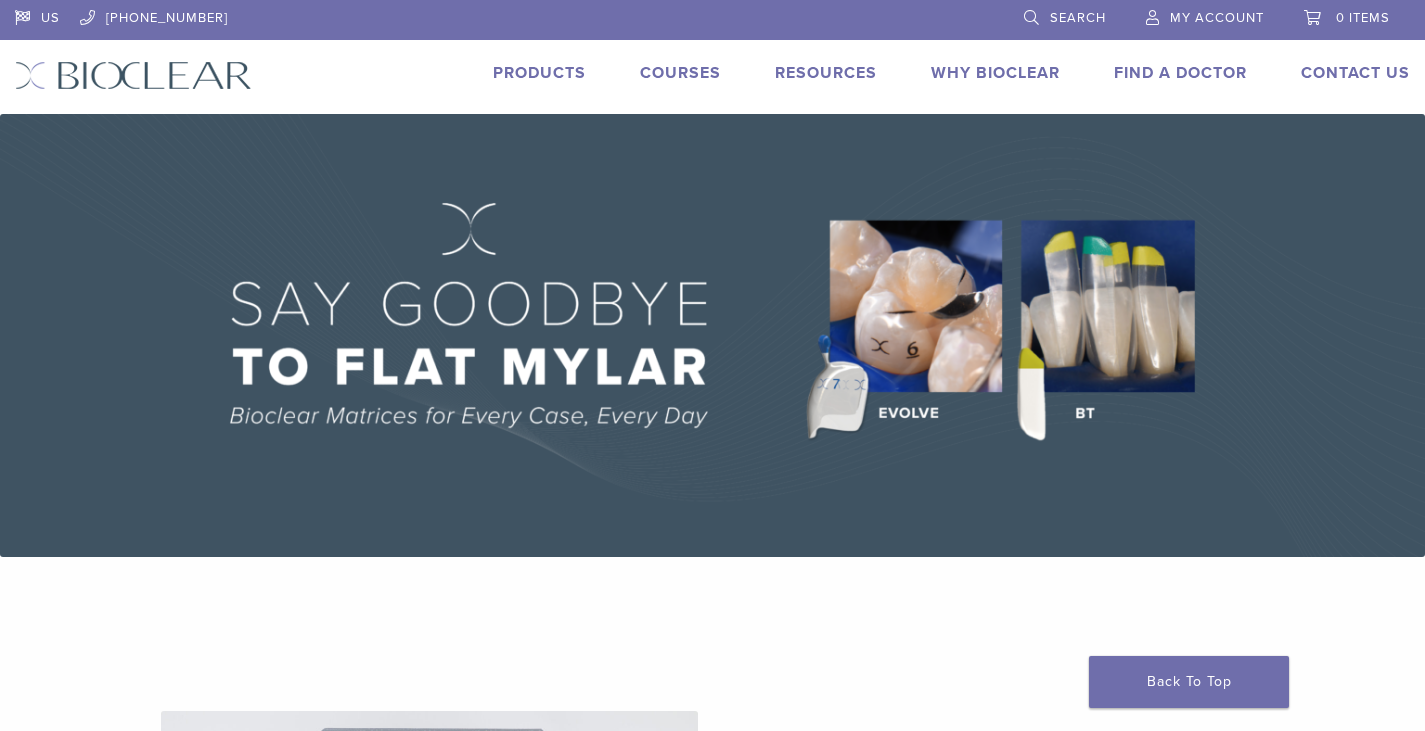 scroll, scrollTop: 0, scrollLeft: 0, axis: both 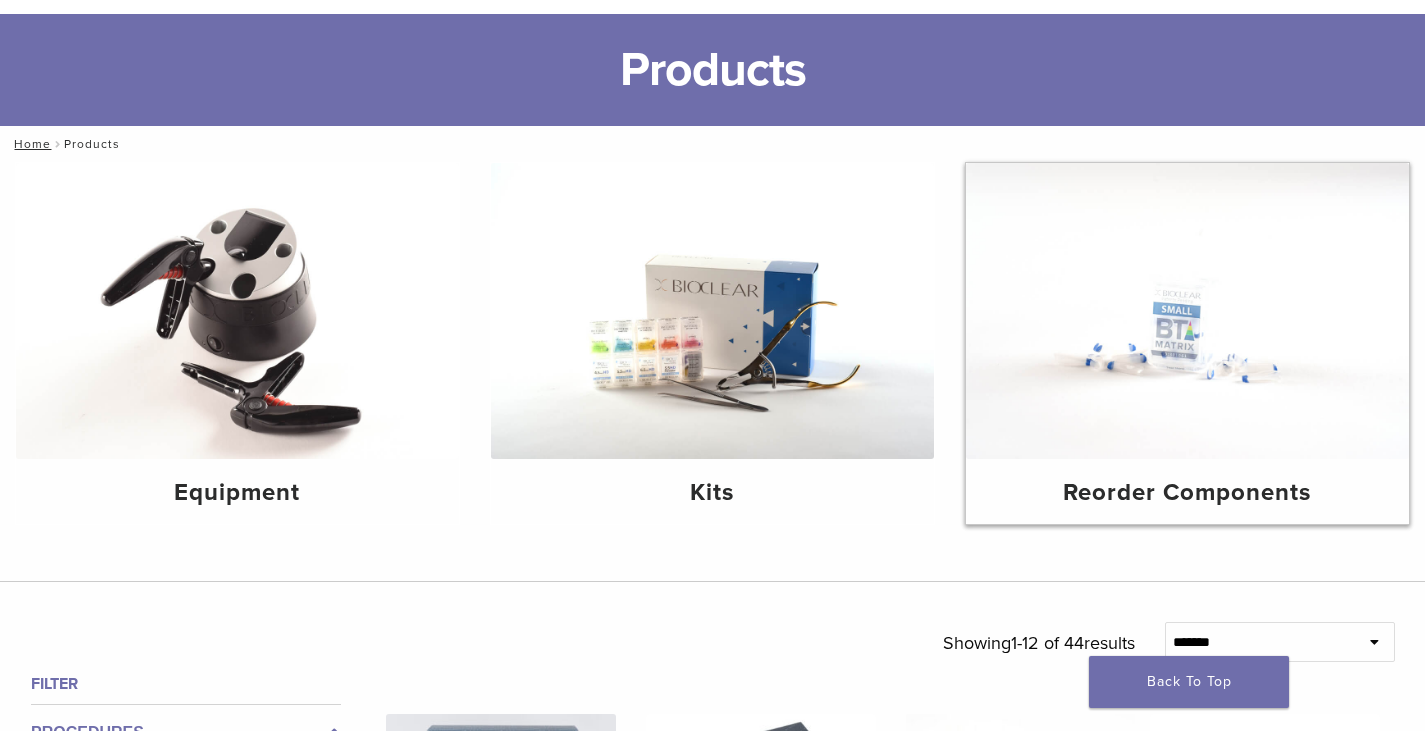 click at bounding box center [1187, 311] 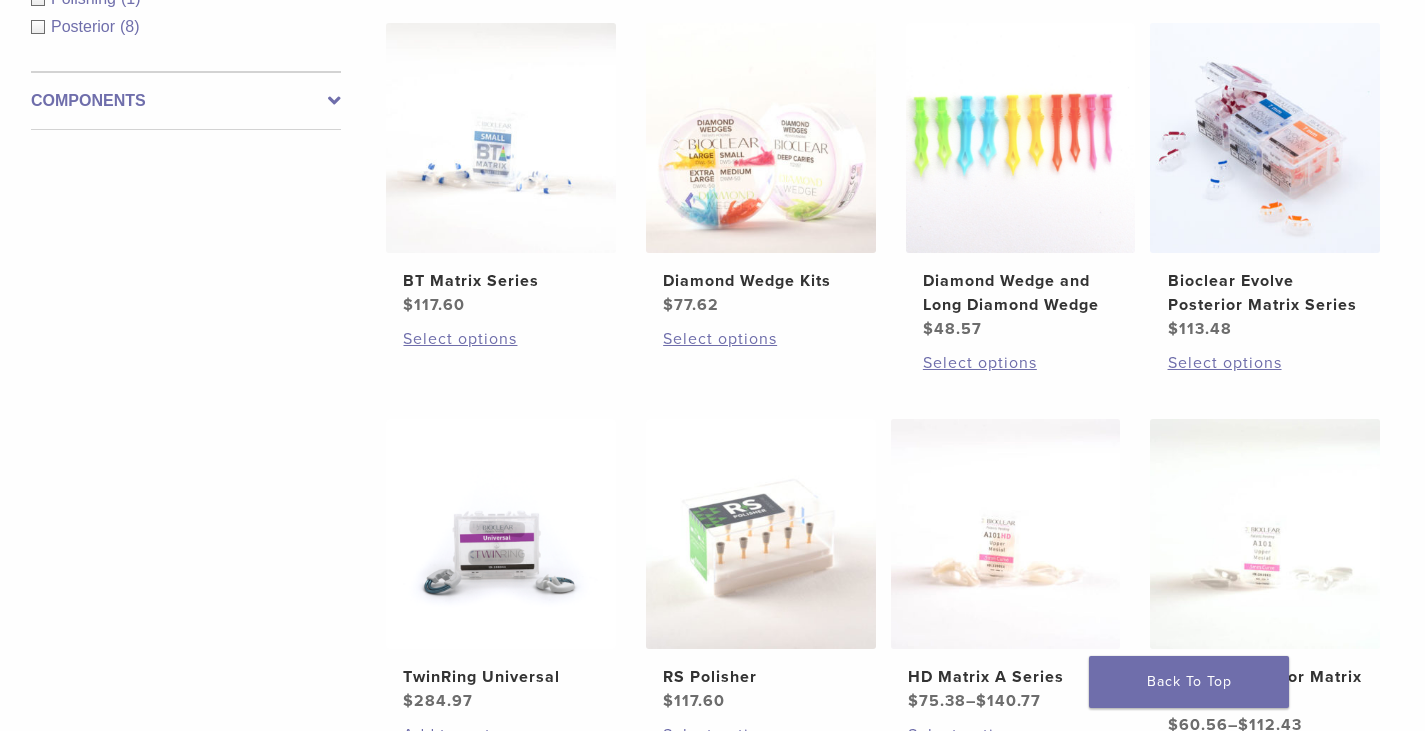 scroll, scrollTop: 400, scrollLeft: 0, axis: vertical 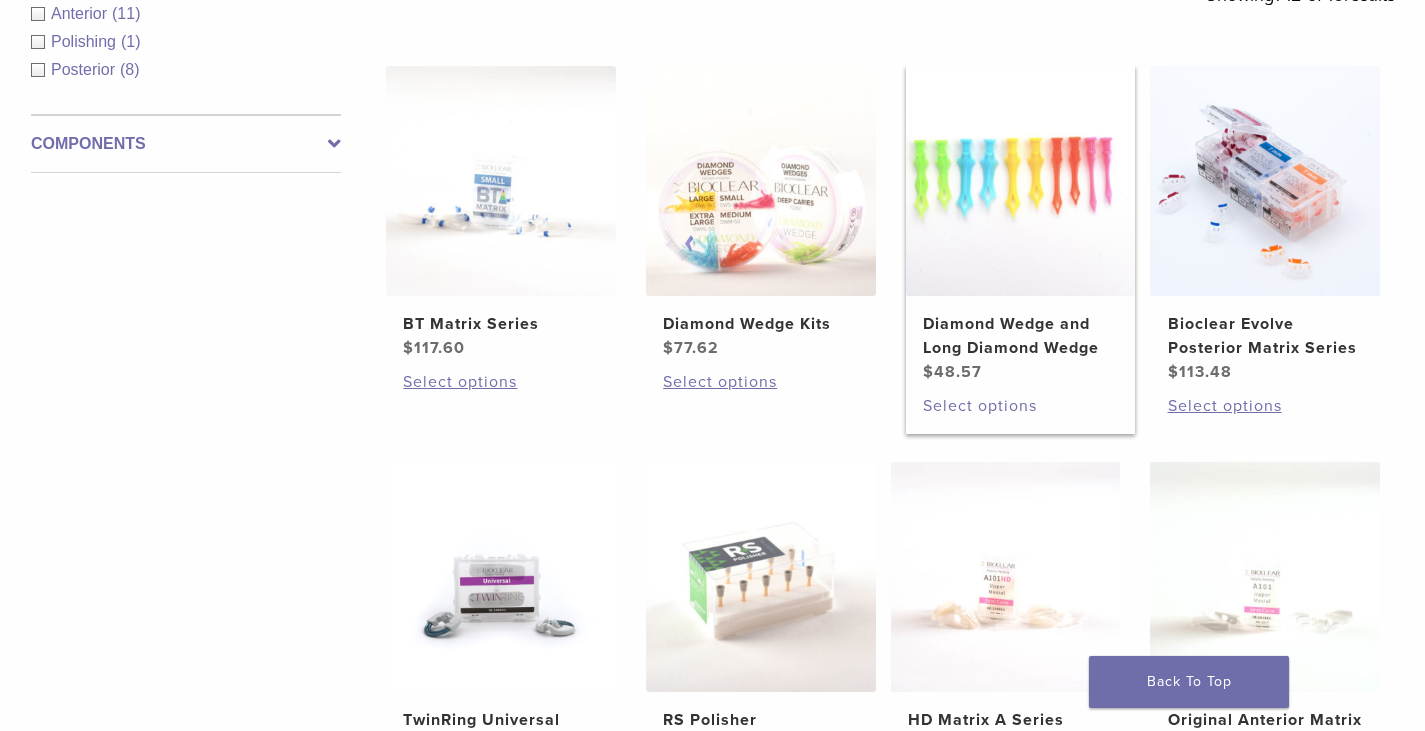 click on "Select options" at bounding box center [1020, 406] 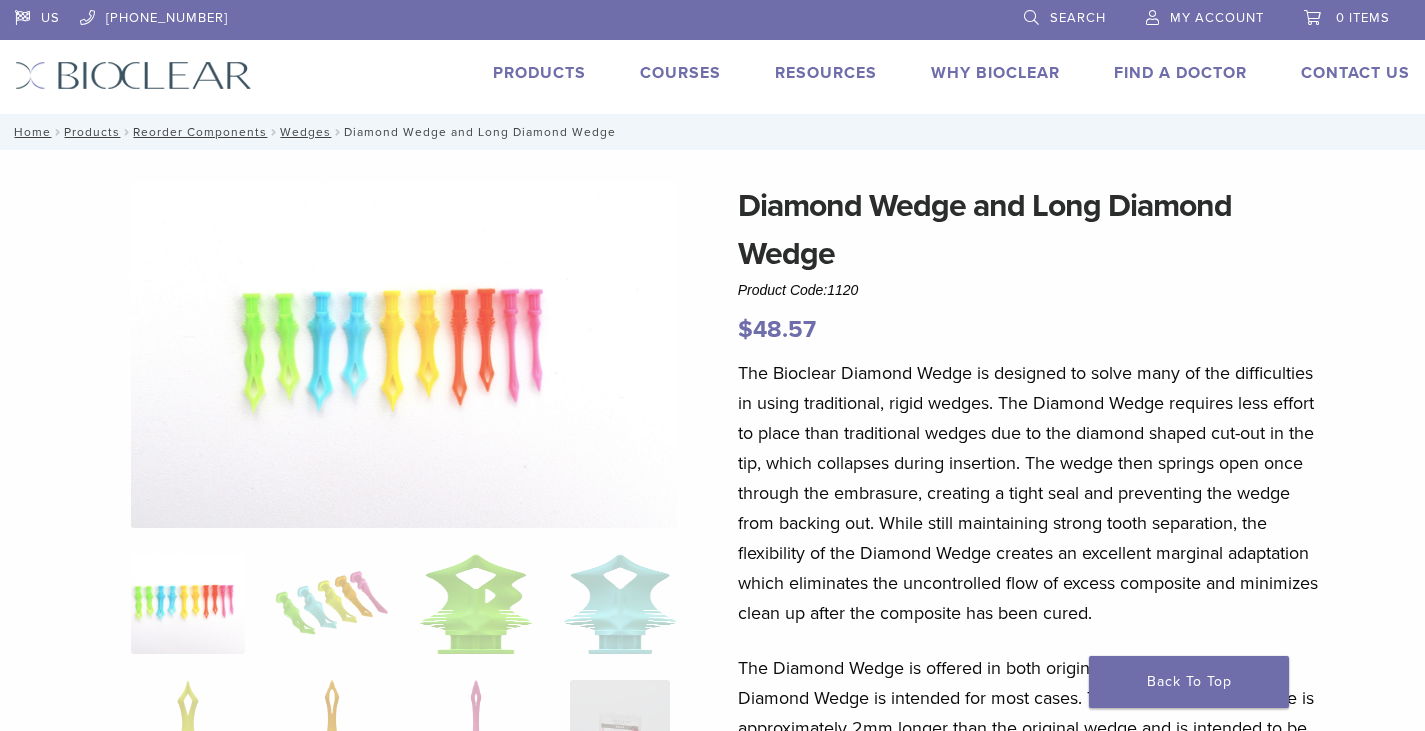 scroll, scrollTop: 0, scrollLeft: 0, axis: both 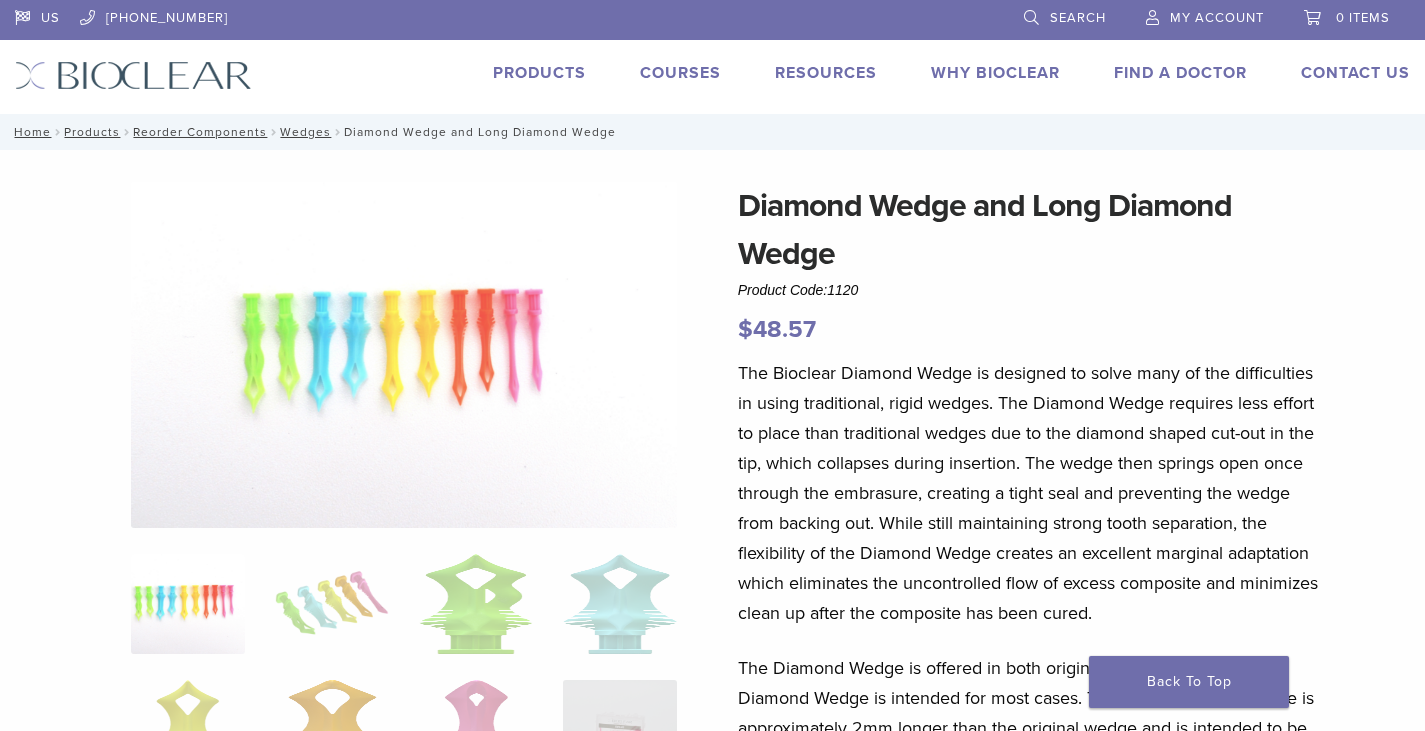 click on "My Account" at bounding box center (1217, 18) 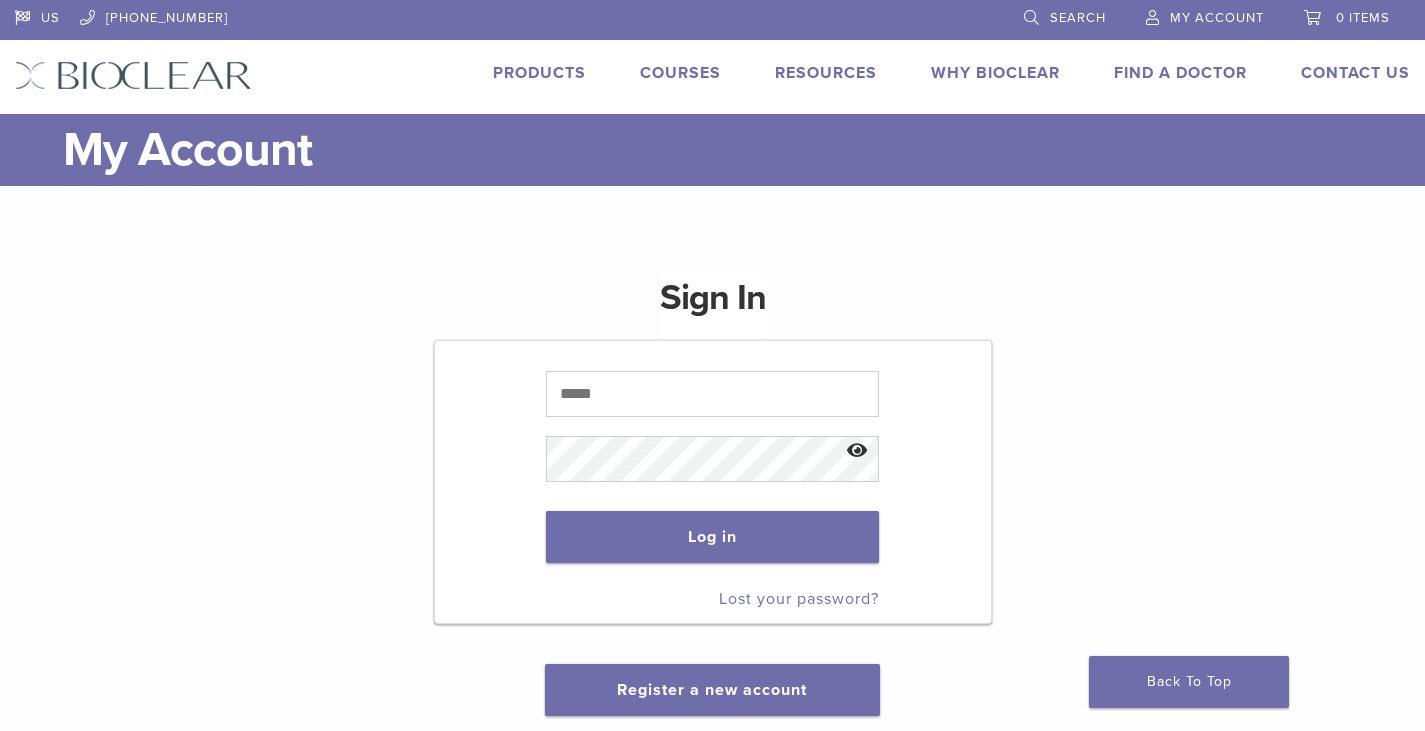 scroll, scrollTop: 0, scrollLeft: 0, axis: both 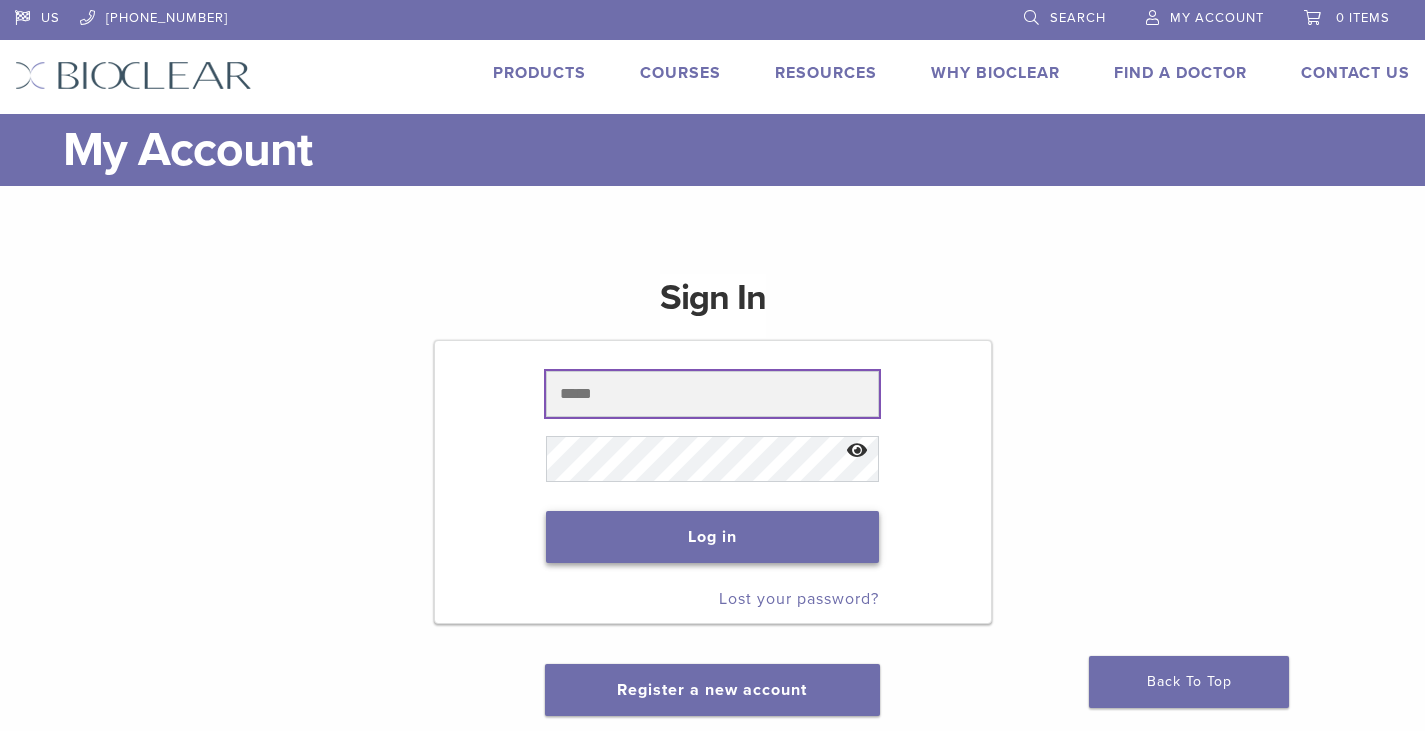type on "**********" 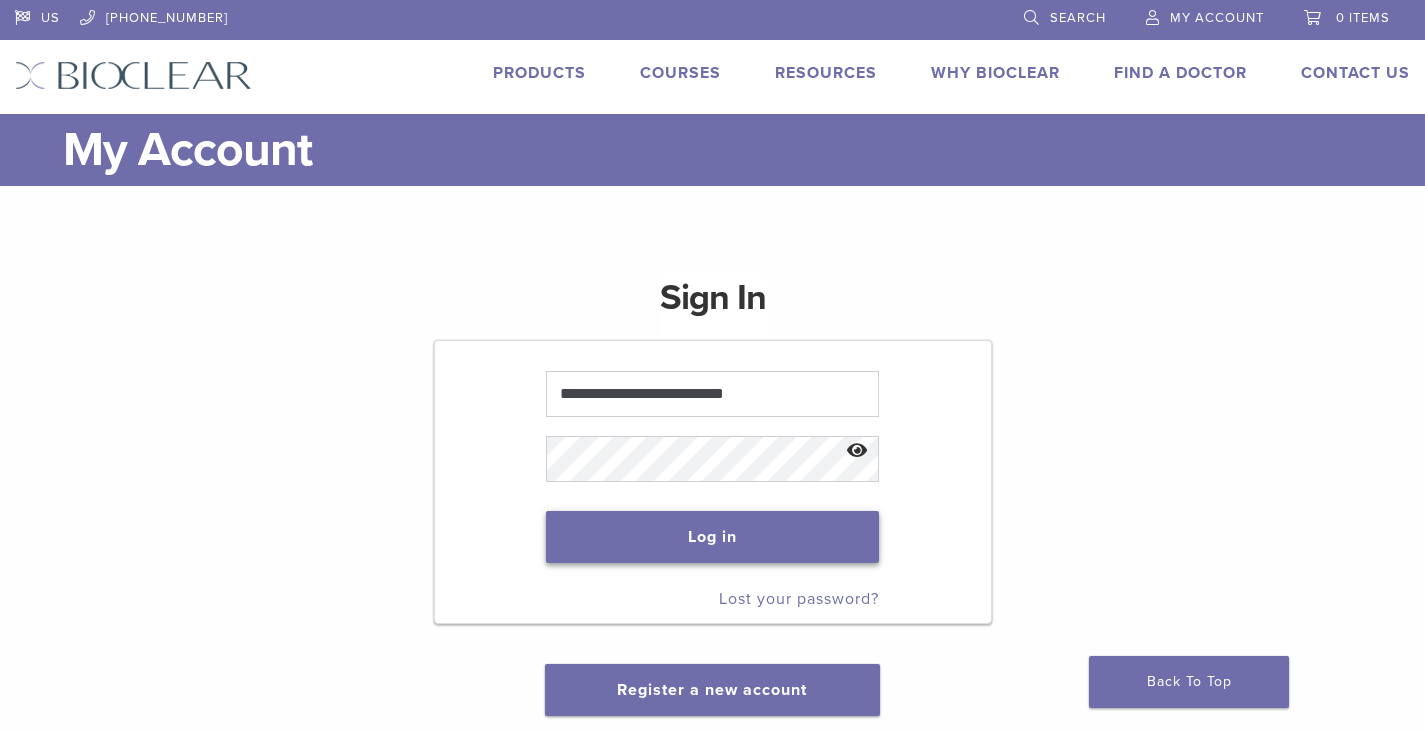 click on "Log in" at bounding box center [713, 537] 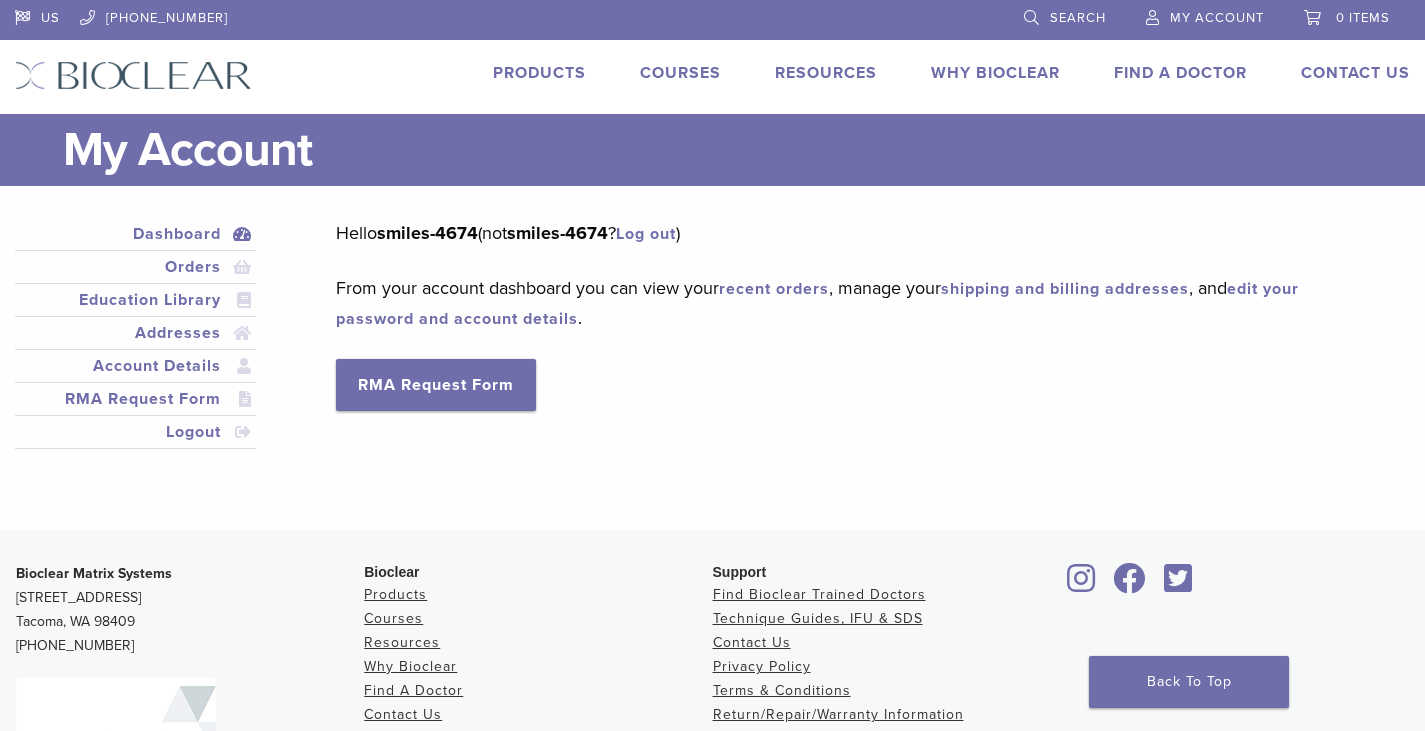 scroll, scrollTop: 0, scrollLeft: 0, axis: both 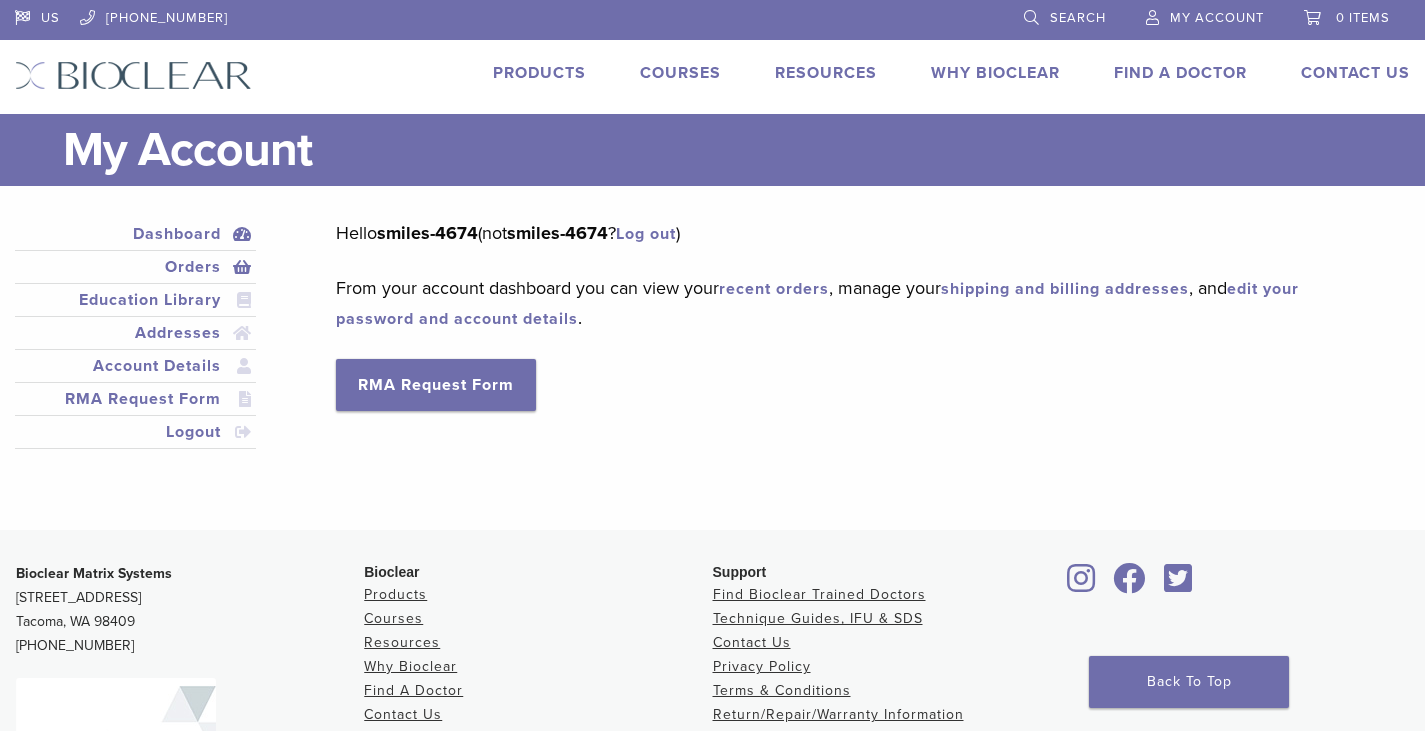 click on "Orders" at bounding box center (135, 267) 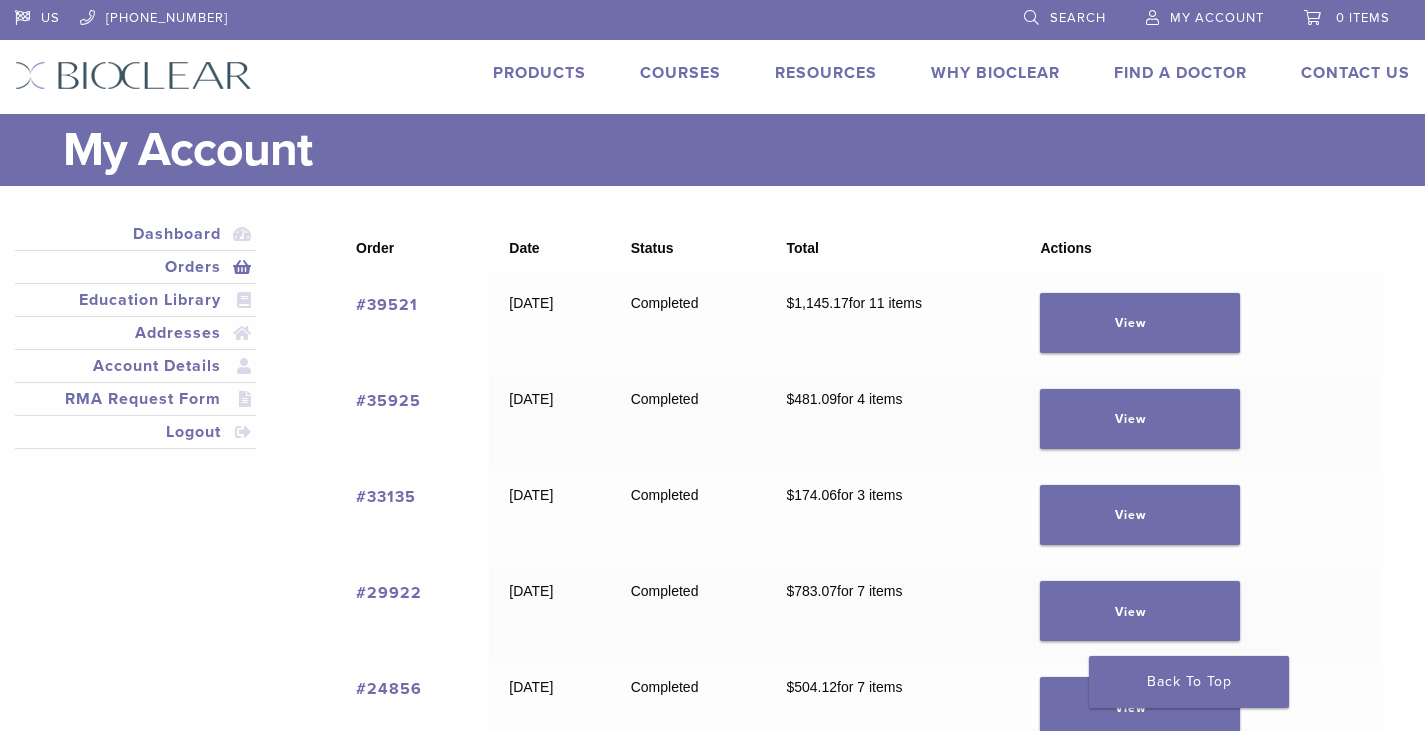 scroll, scrollTop: 0, scrollLeft: 0, axis: both 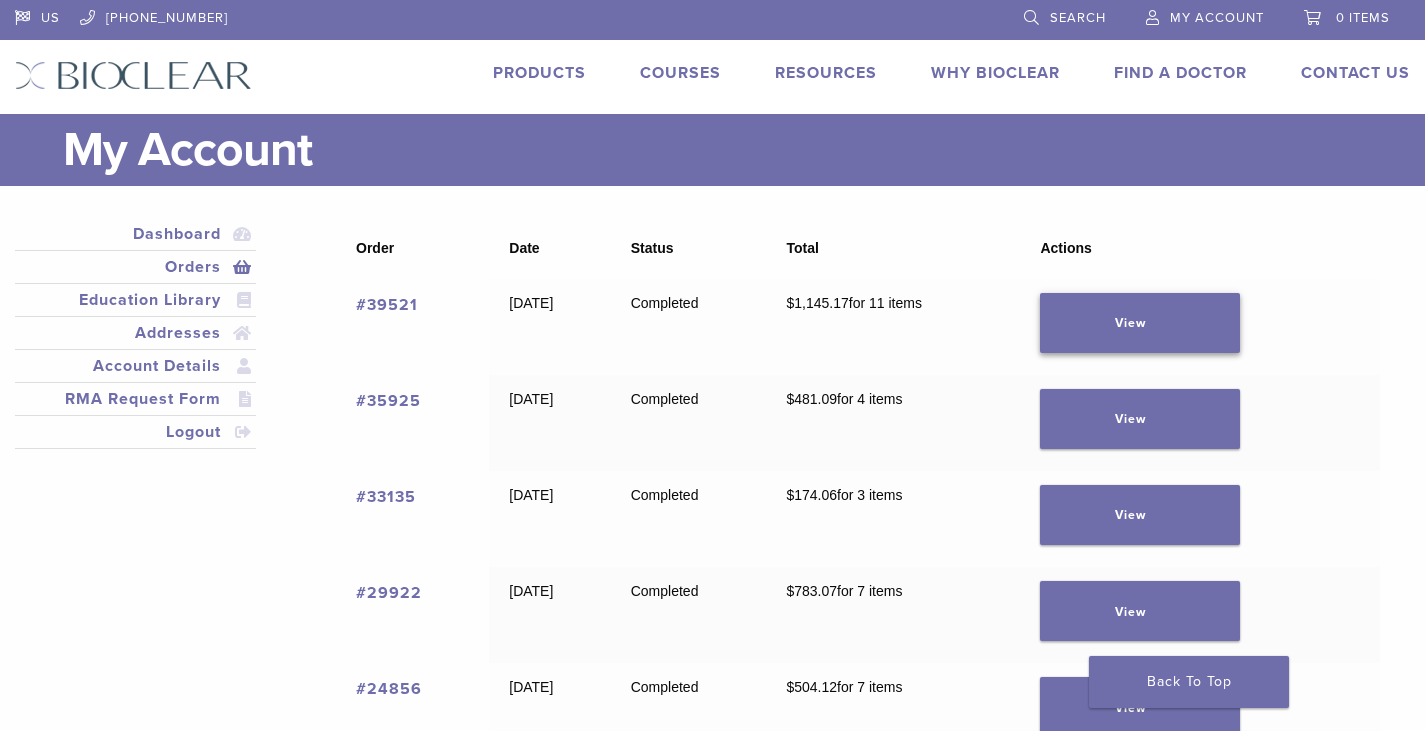 click on "View" at bounding box center (1140, 323) 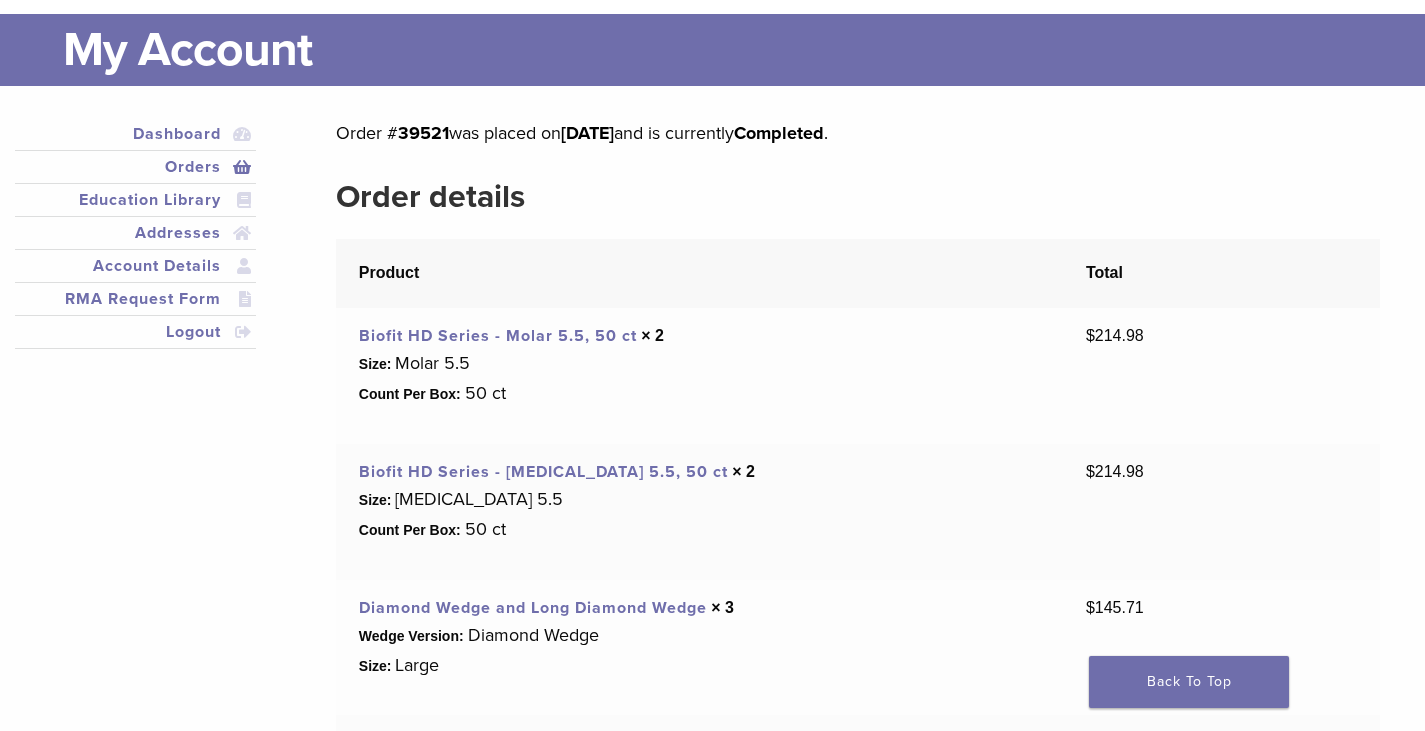 scroll, scrollTop: 200, scrollLeft: 0, axis: vertical 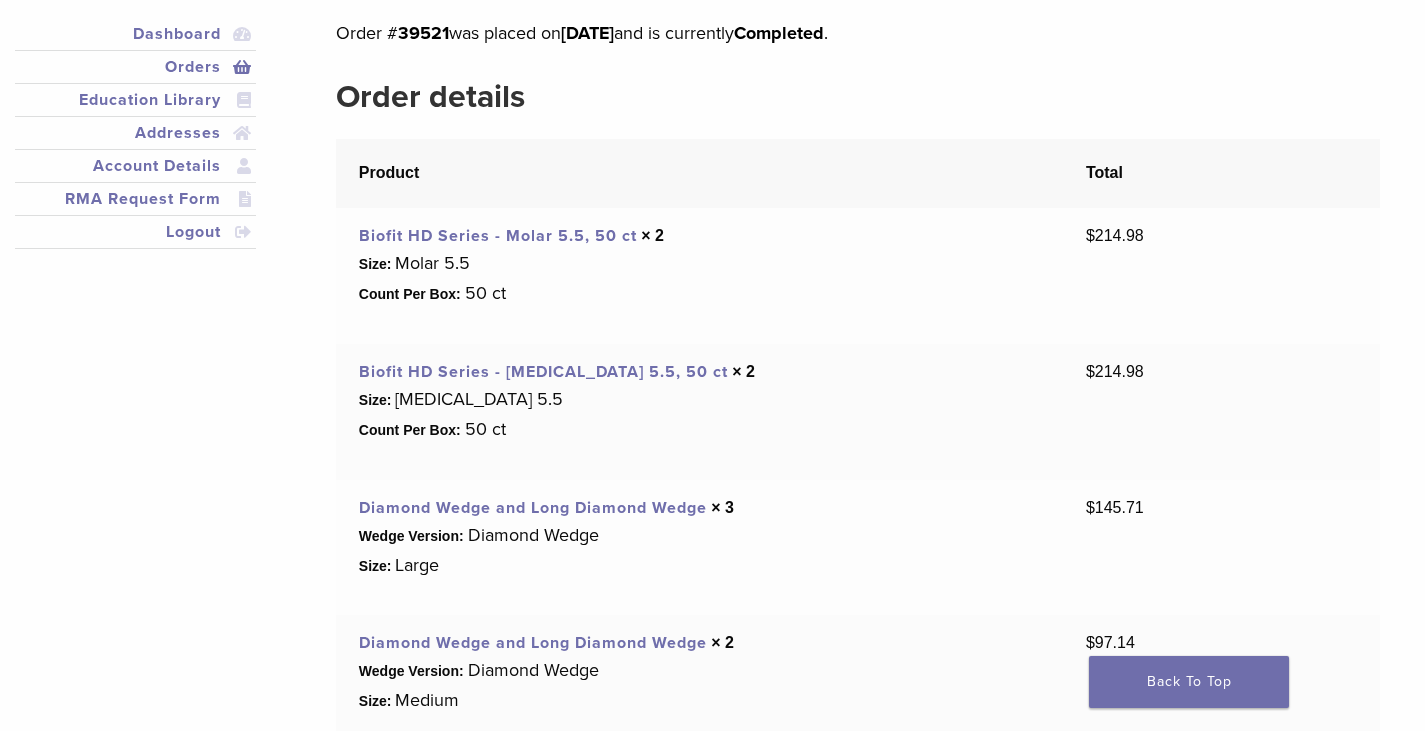click on "Diamond Wedge and Long Diamond Wedge" at bounding box center [533, 508] 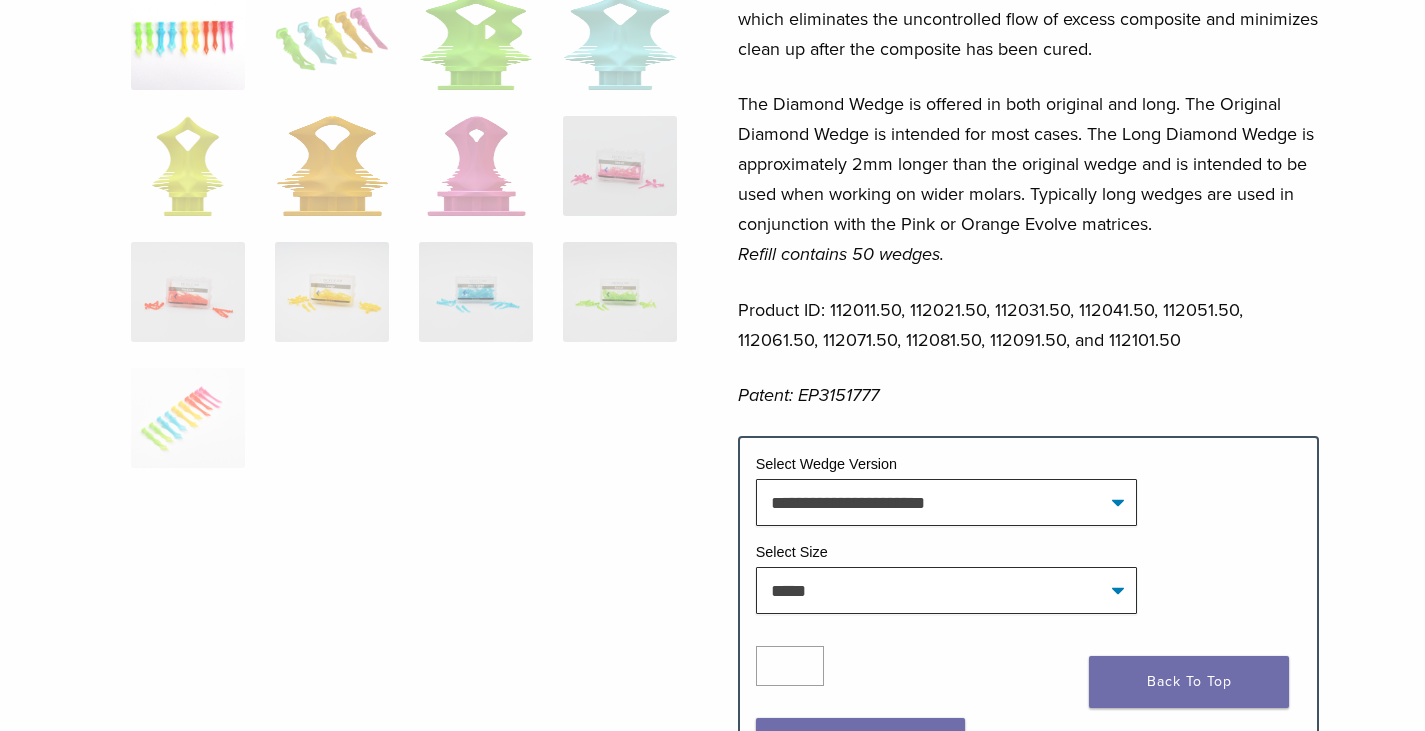 scroll, scrollTop: 600, scrollLeft: 0, axis: vertical 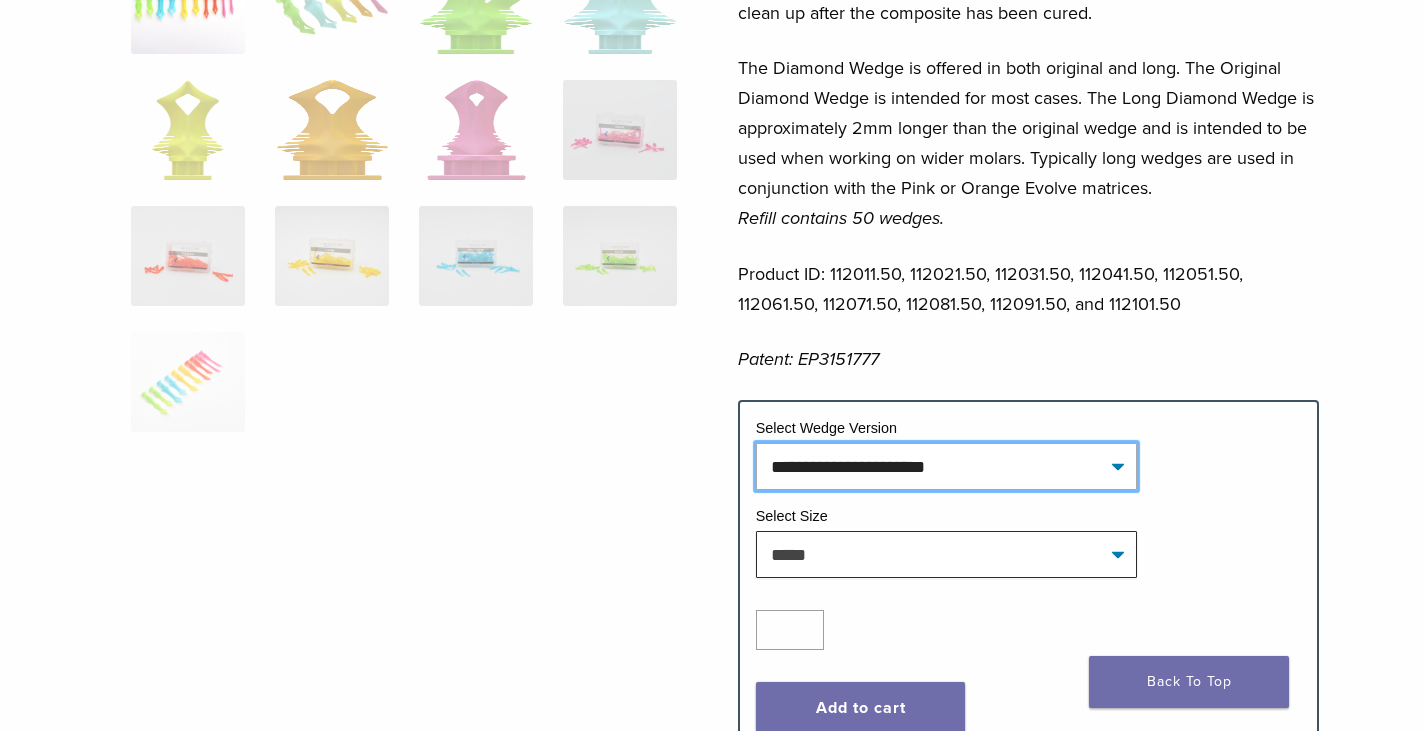 click on "**********" at bounding box center [947, 466] 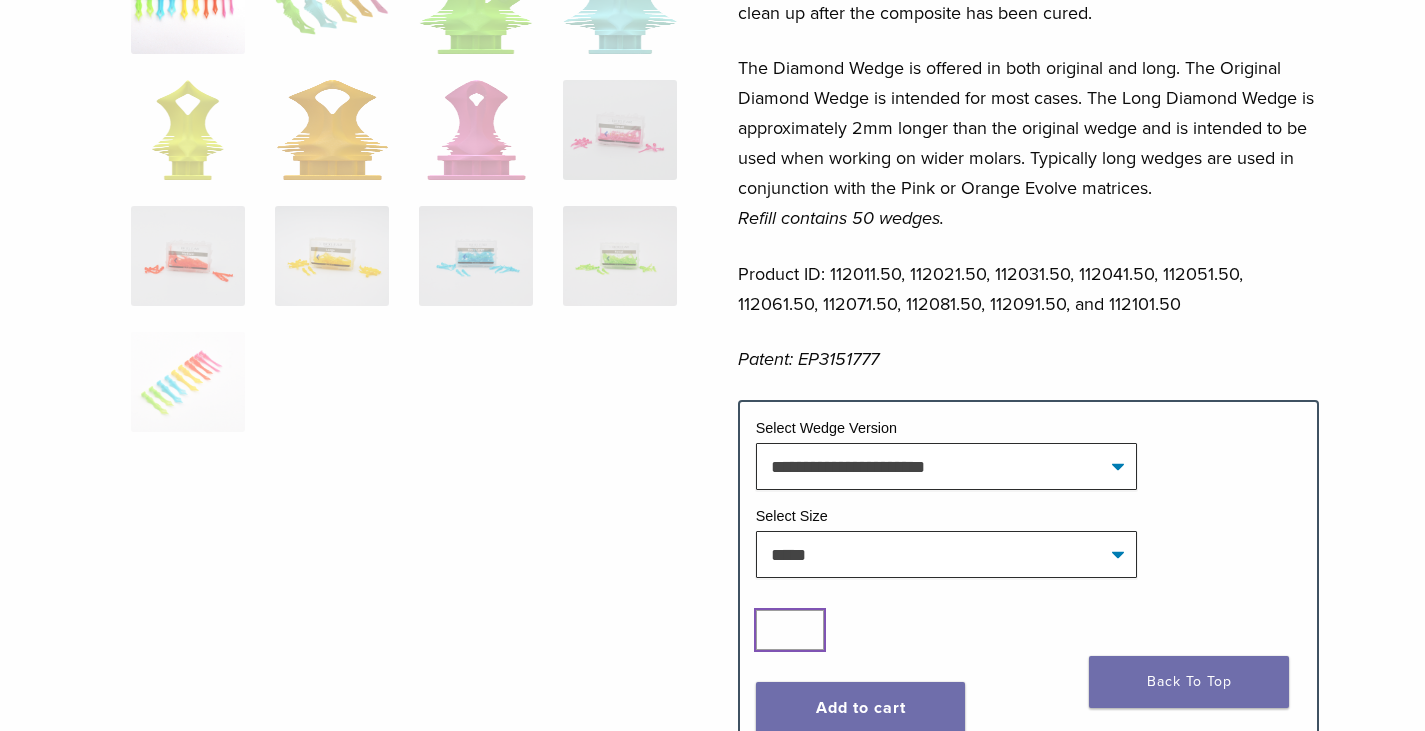 click on "*" at bounding box center [790, 630] 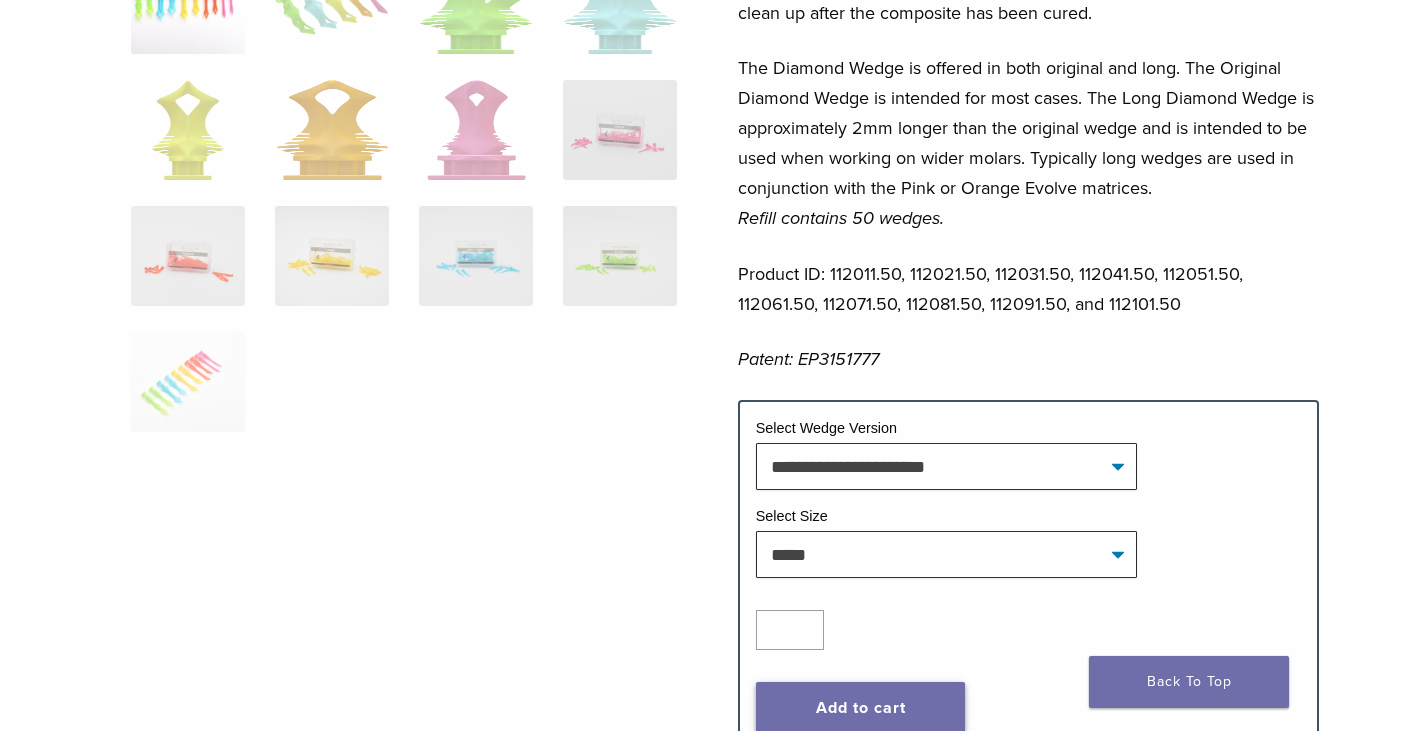 click on "Add to cart" at bounding box center (861, 708) 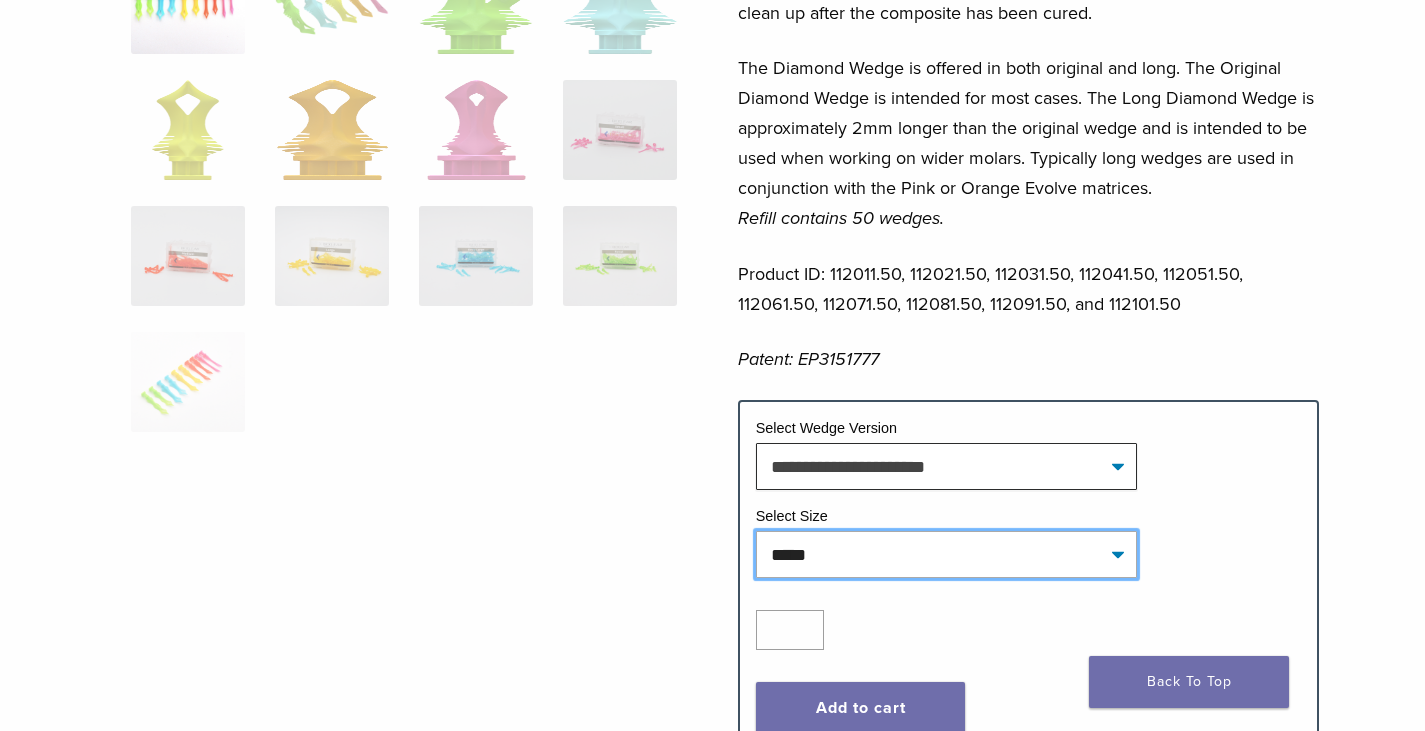 click on "**********" at bounding box center (947, 554) 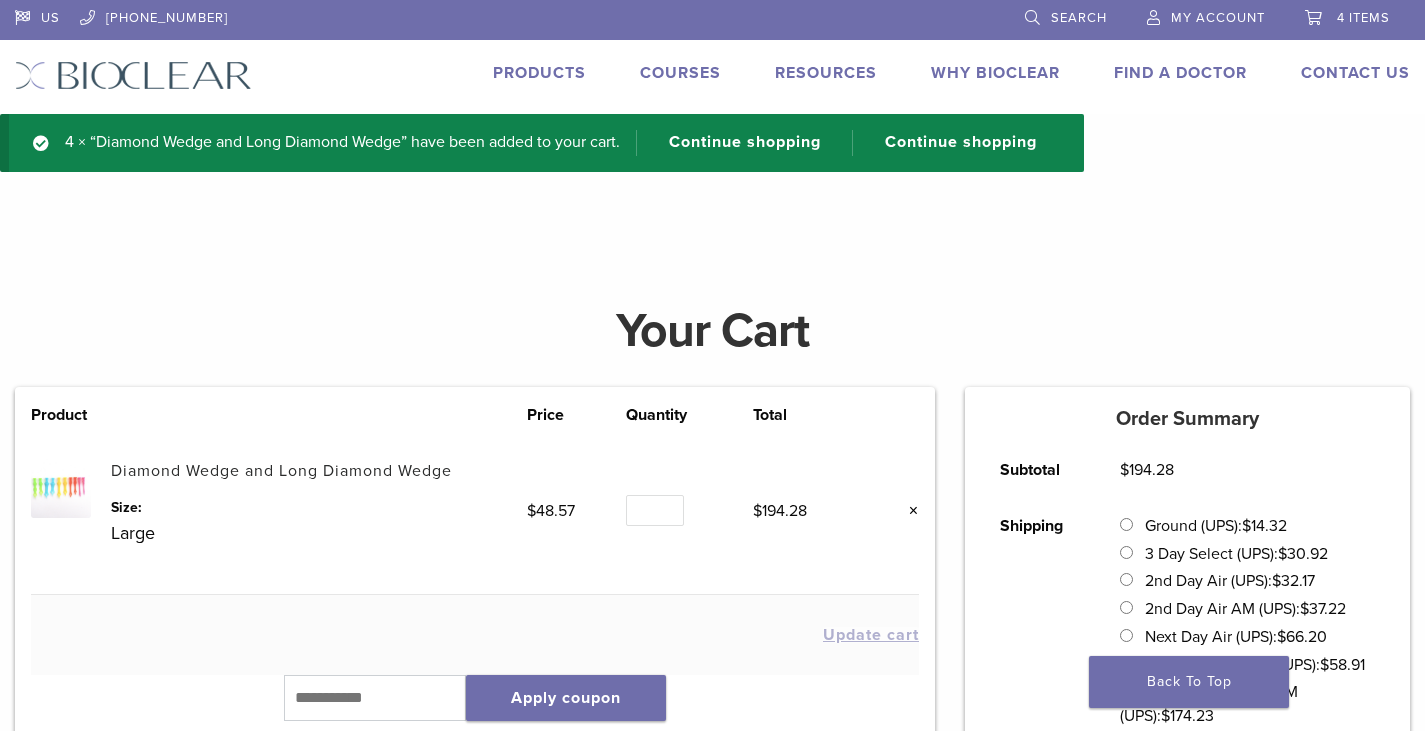 scroll, scrollTop: 0, scrollLeft: 0, axis: both 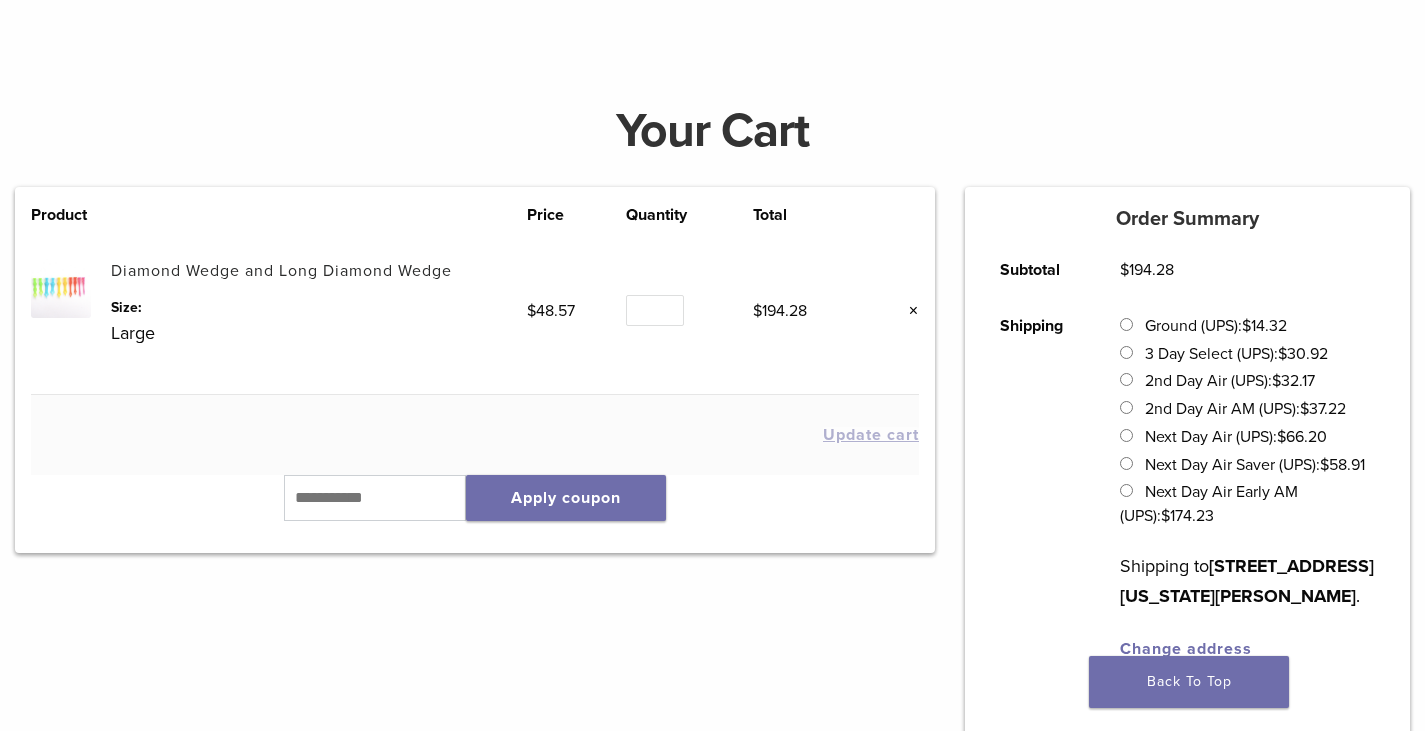 click at bounding box center (0, 1661) 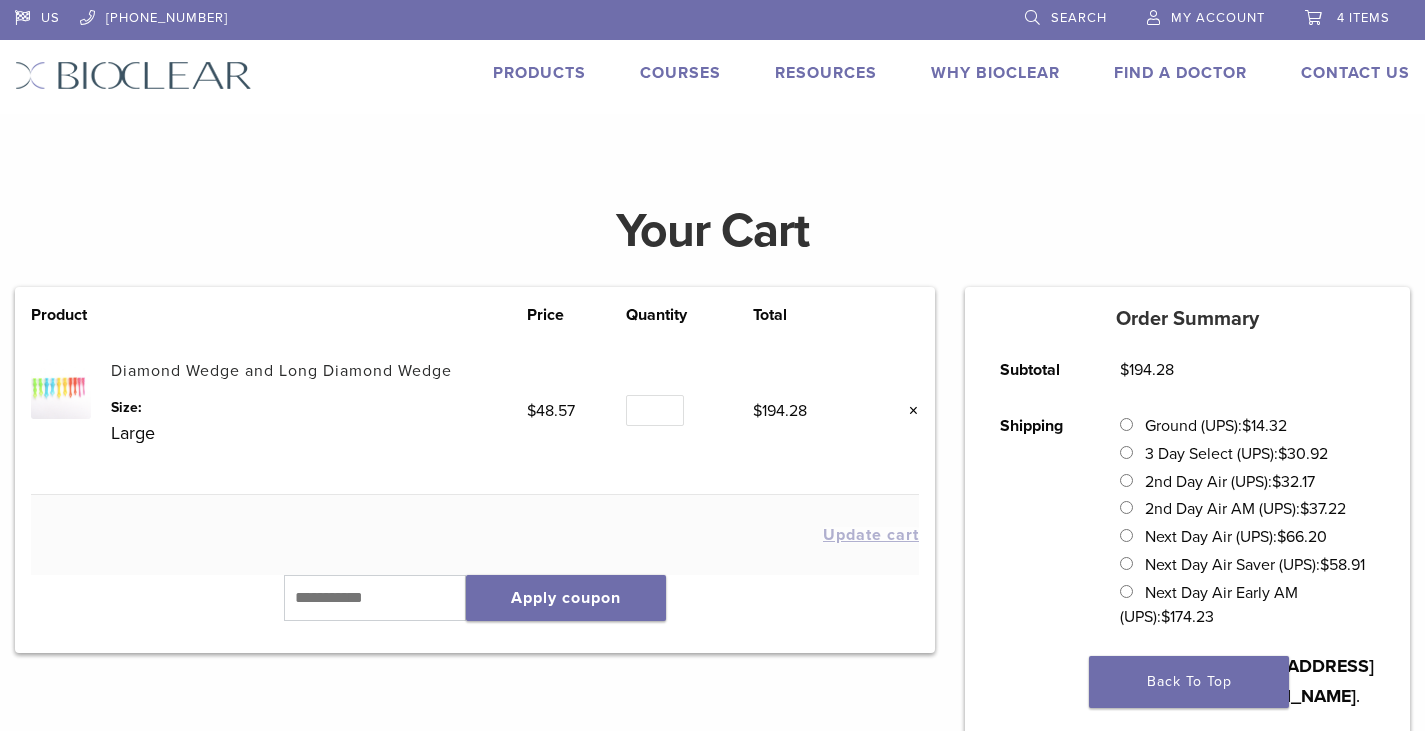 scroll, scrollTop: 100, scrollLeft: 0, axis: vertical 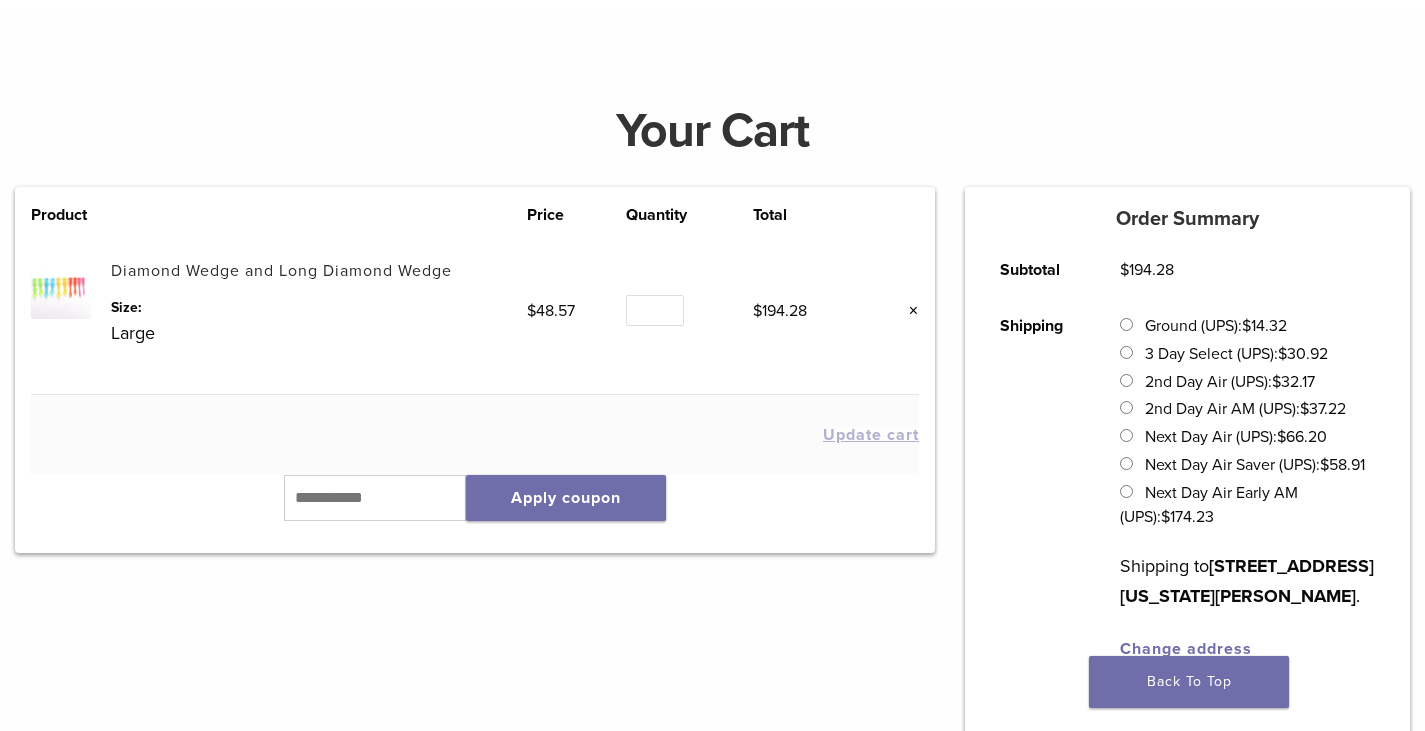 click at bounding box center (0, 1661) 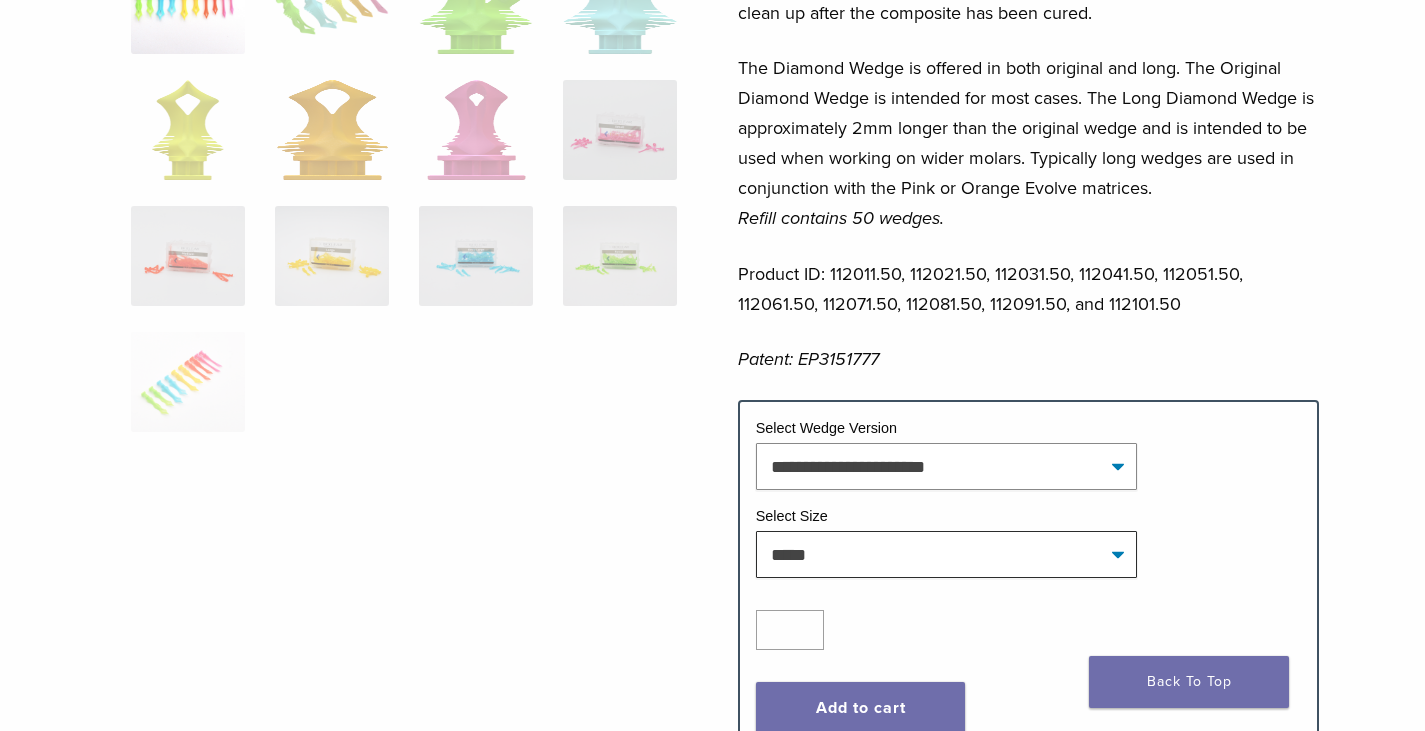 scroll, scrollTop: 600, scrollLeft: 0, axis: vertical 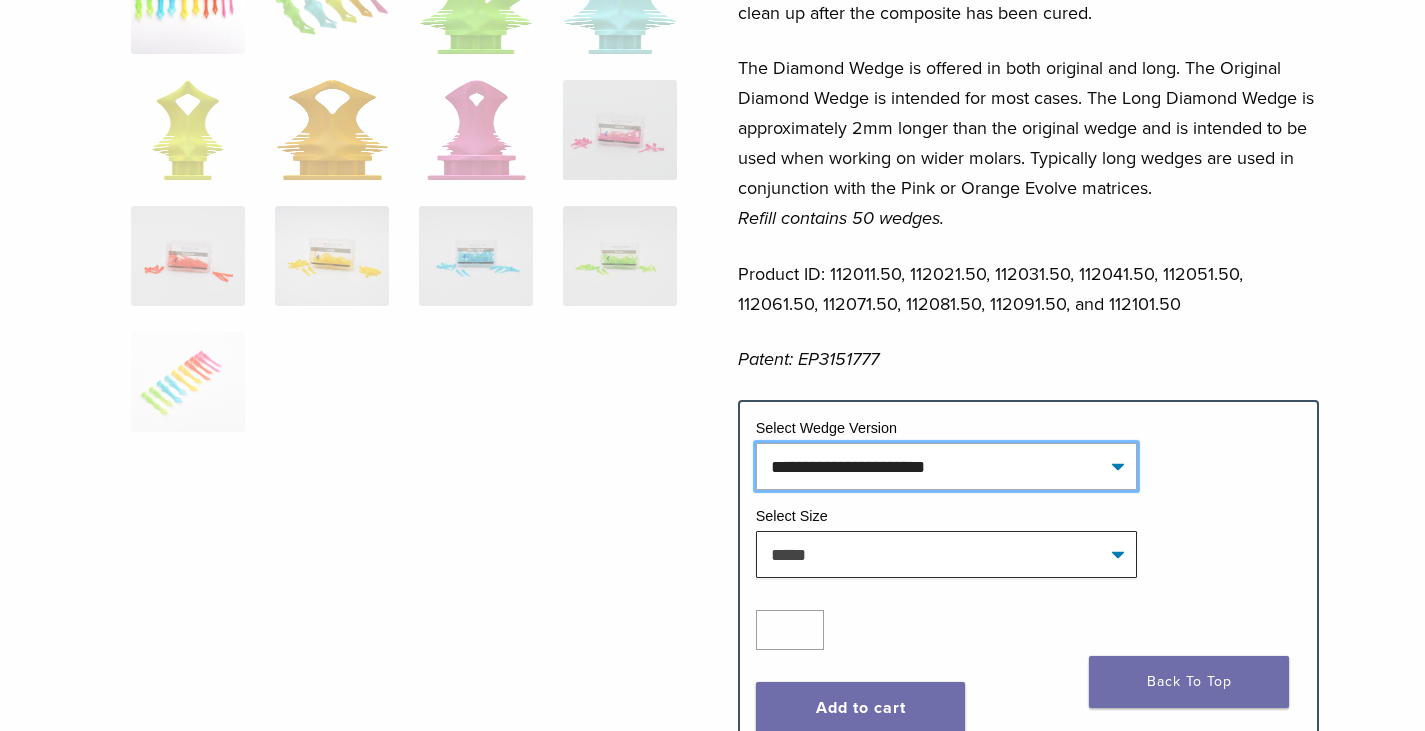 click on "**********" at bounding box center [947, 466] 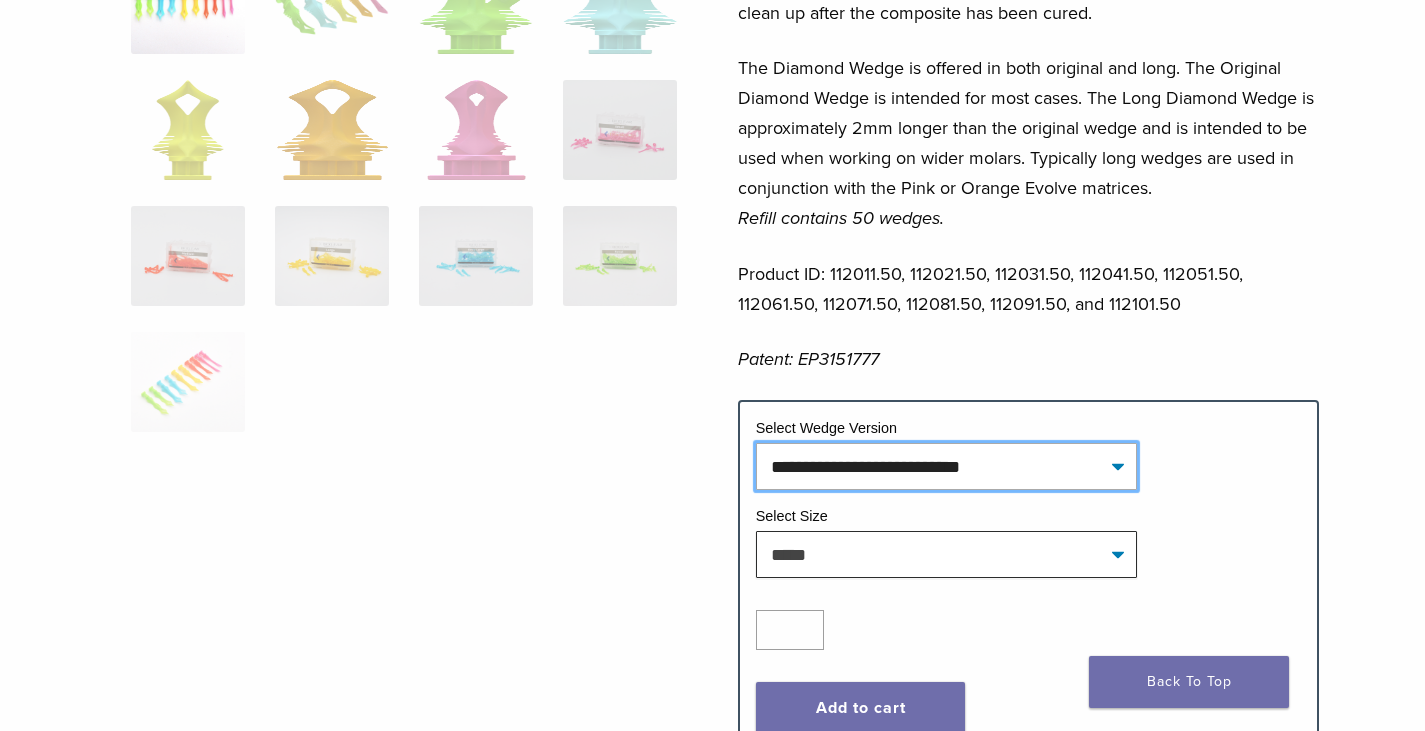 click on "**********" at bounding box center [947, 466] 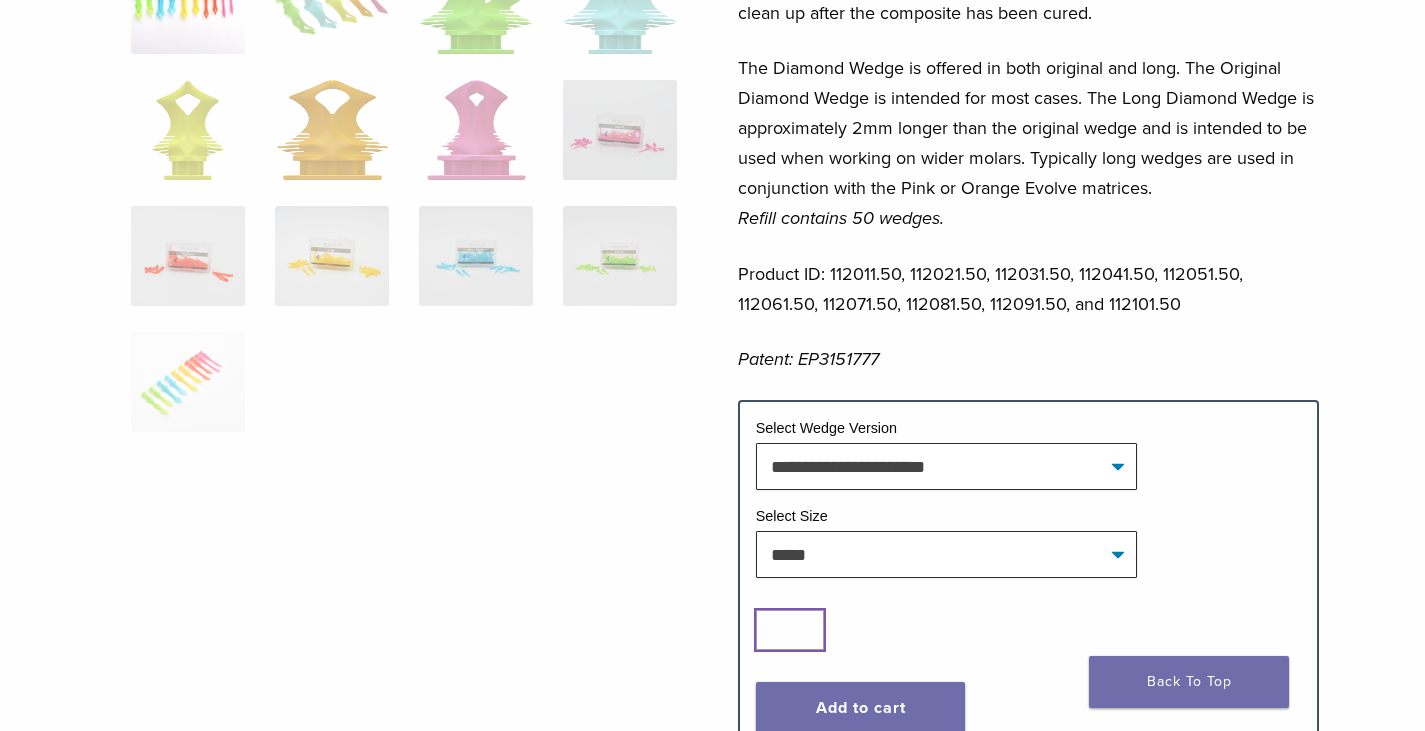 click on "*" at bounding box center (790, 630) 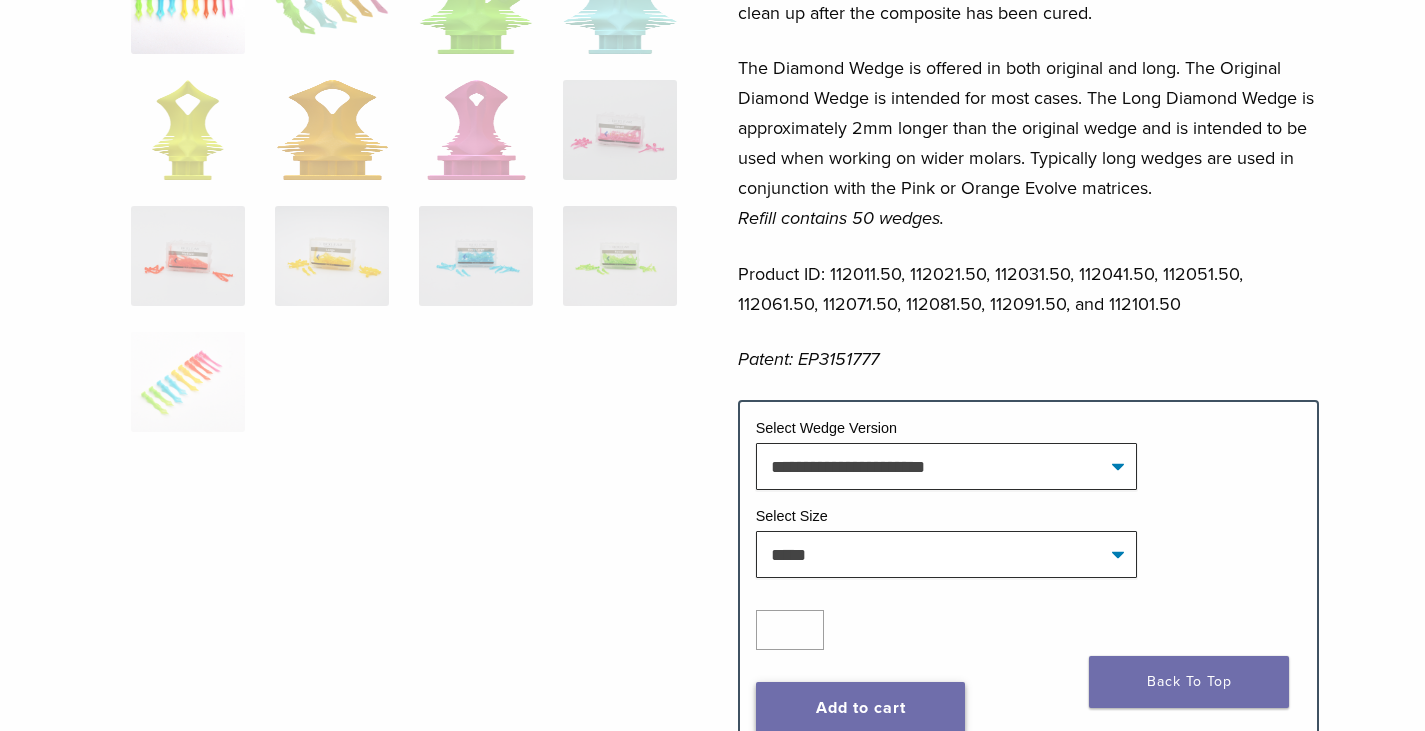 click on "Add to cart" at bounding box center [861, 708] 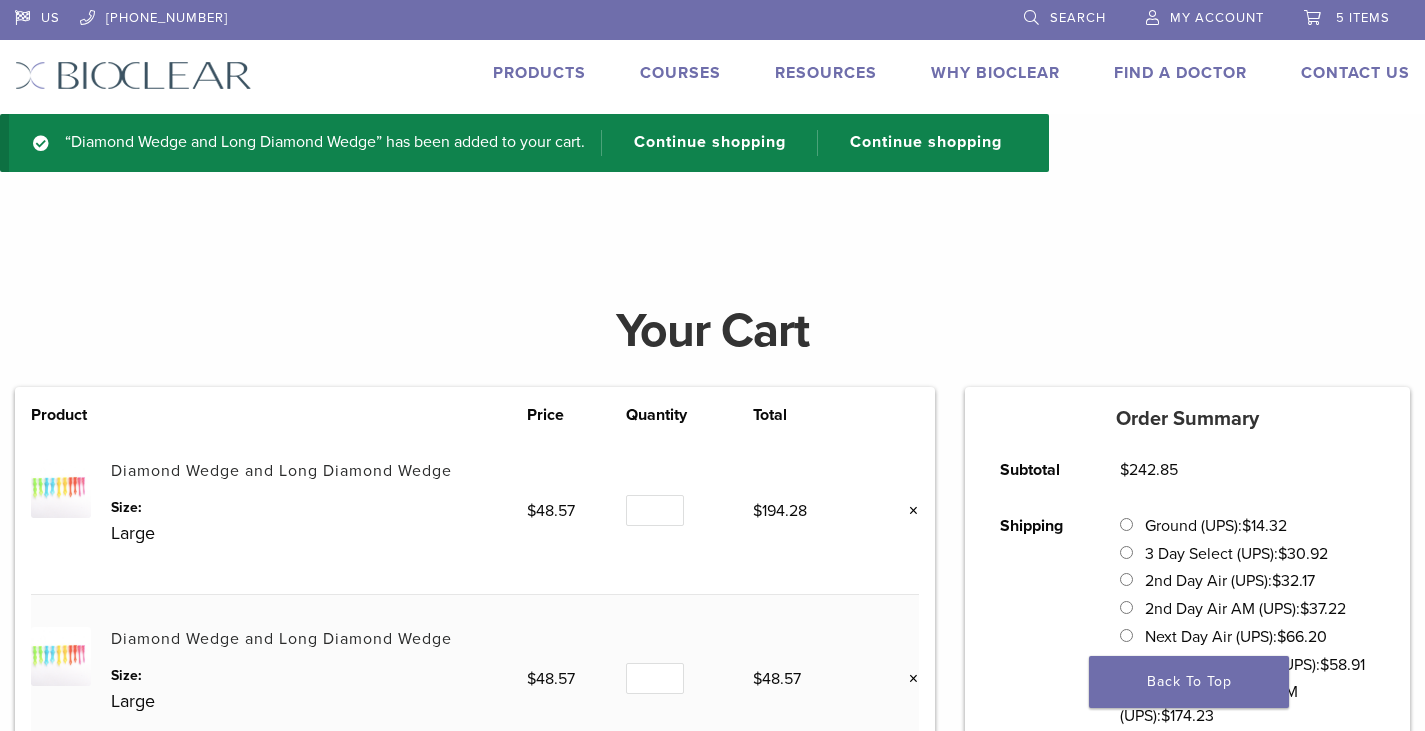 scroll, scrollTop: 0, scrollLeft: 0, axis: both 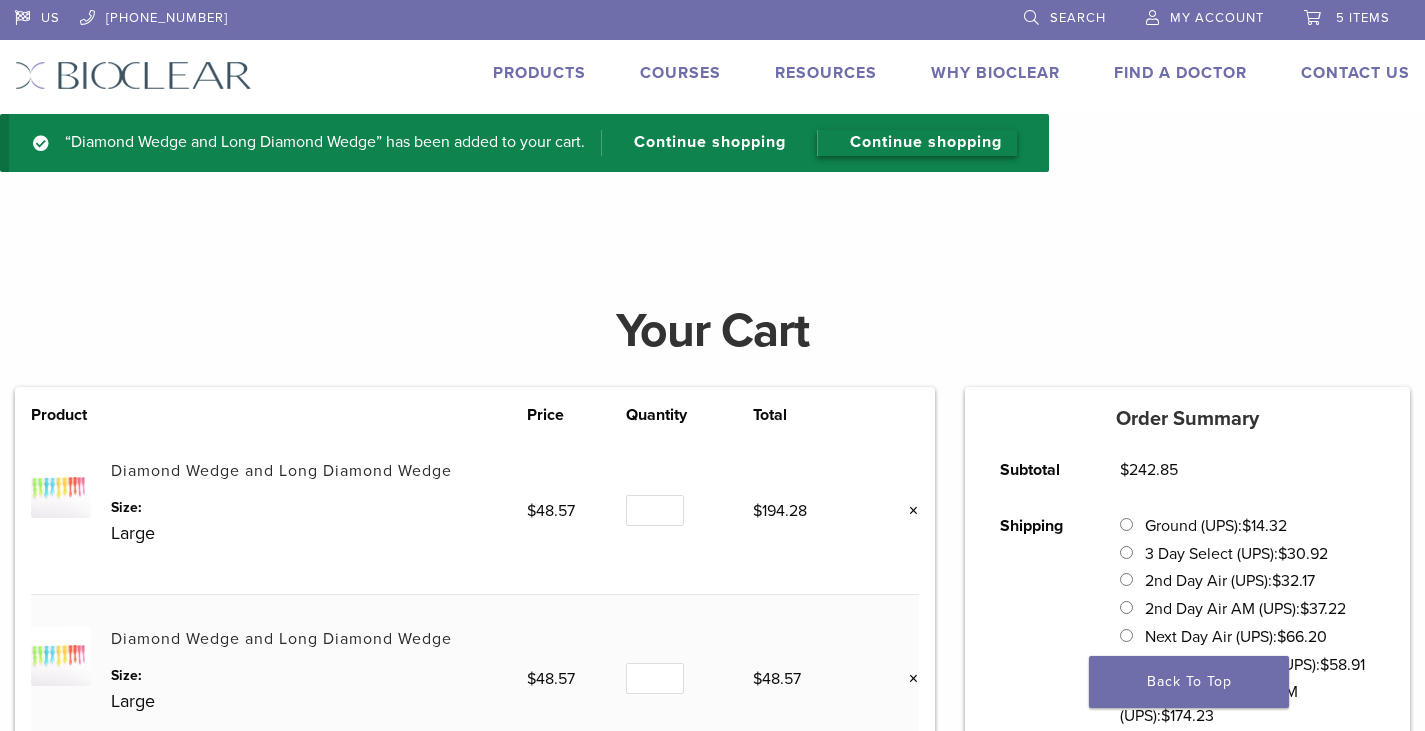 click on "Continue shopping" at bounding box center [917, 143] 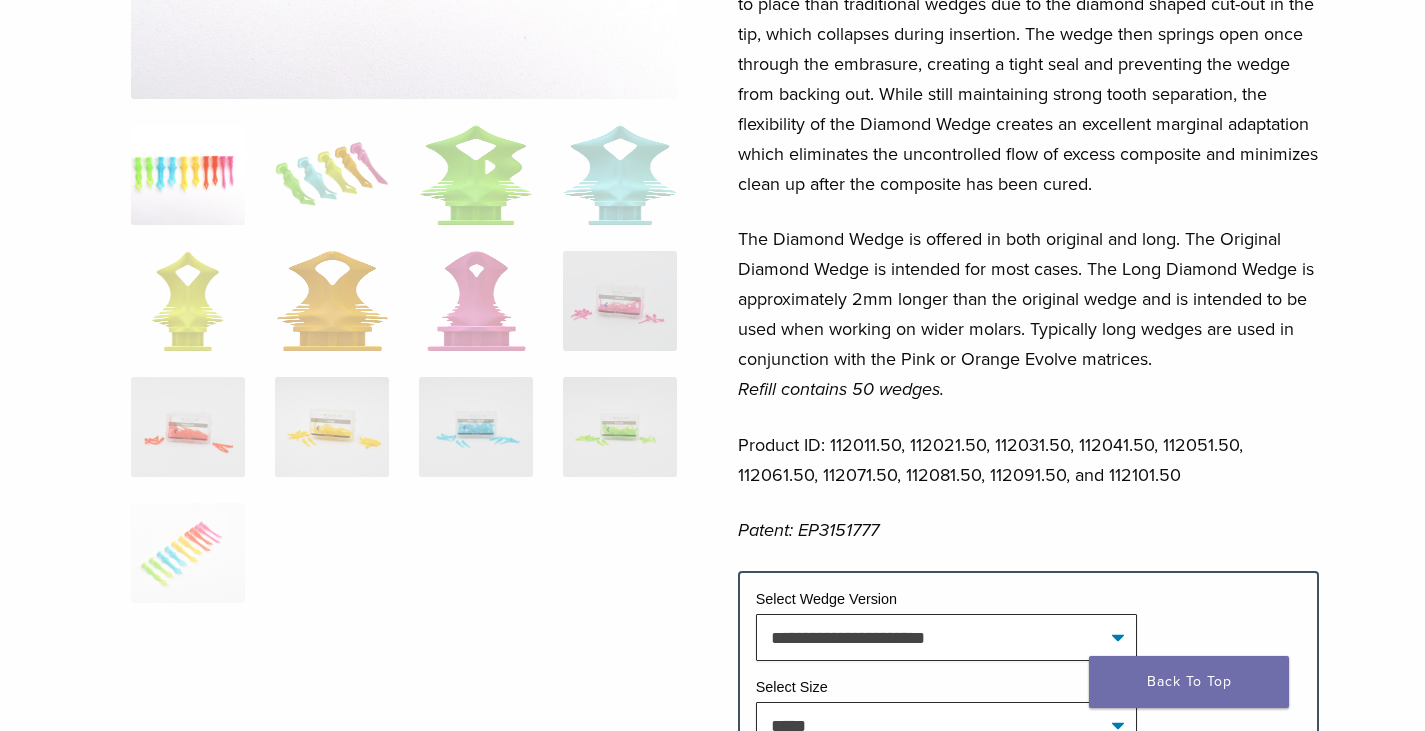 scroll, scrollTop: 0, scrollLeft: 0, axis: both 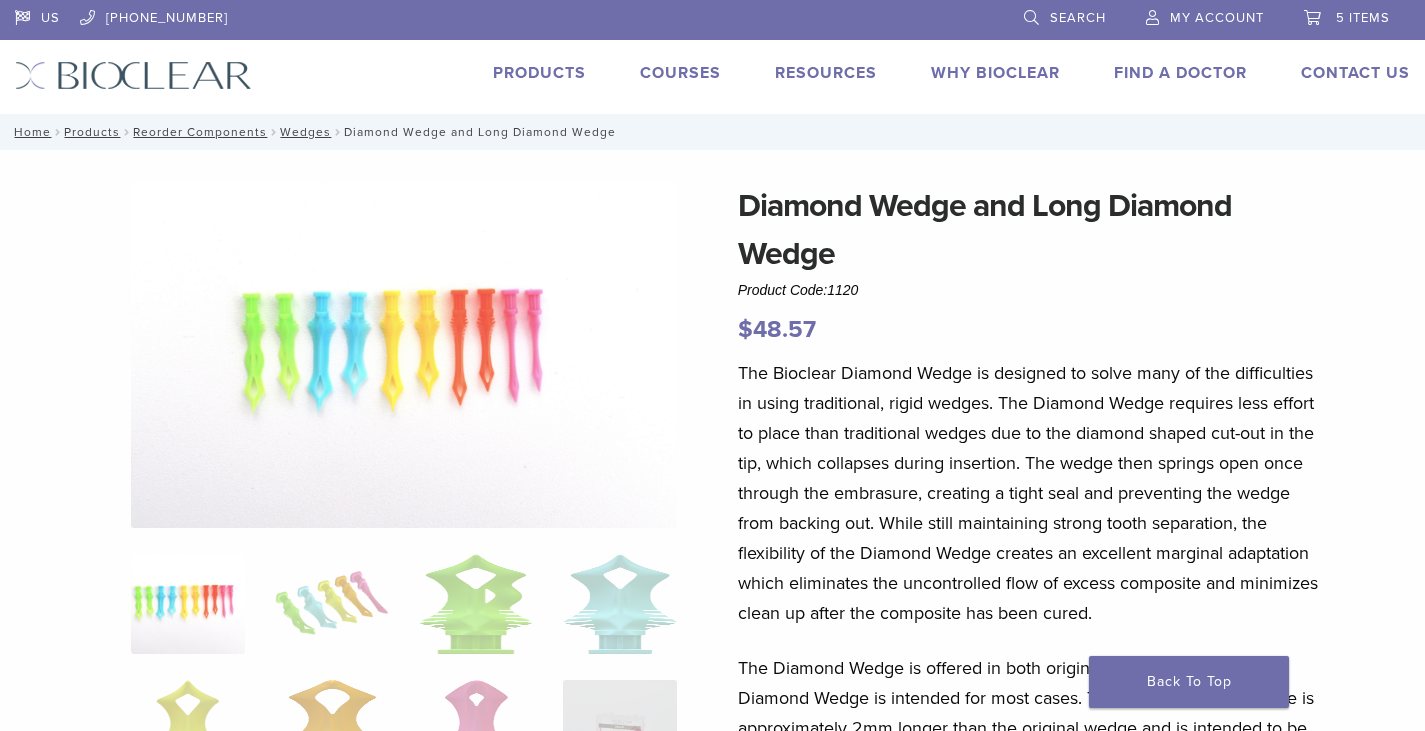 click on "Products" at bounding box center (539, 73) 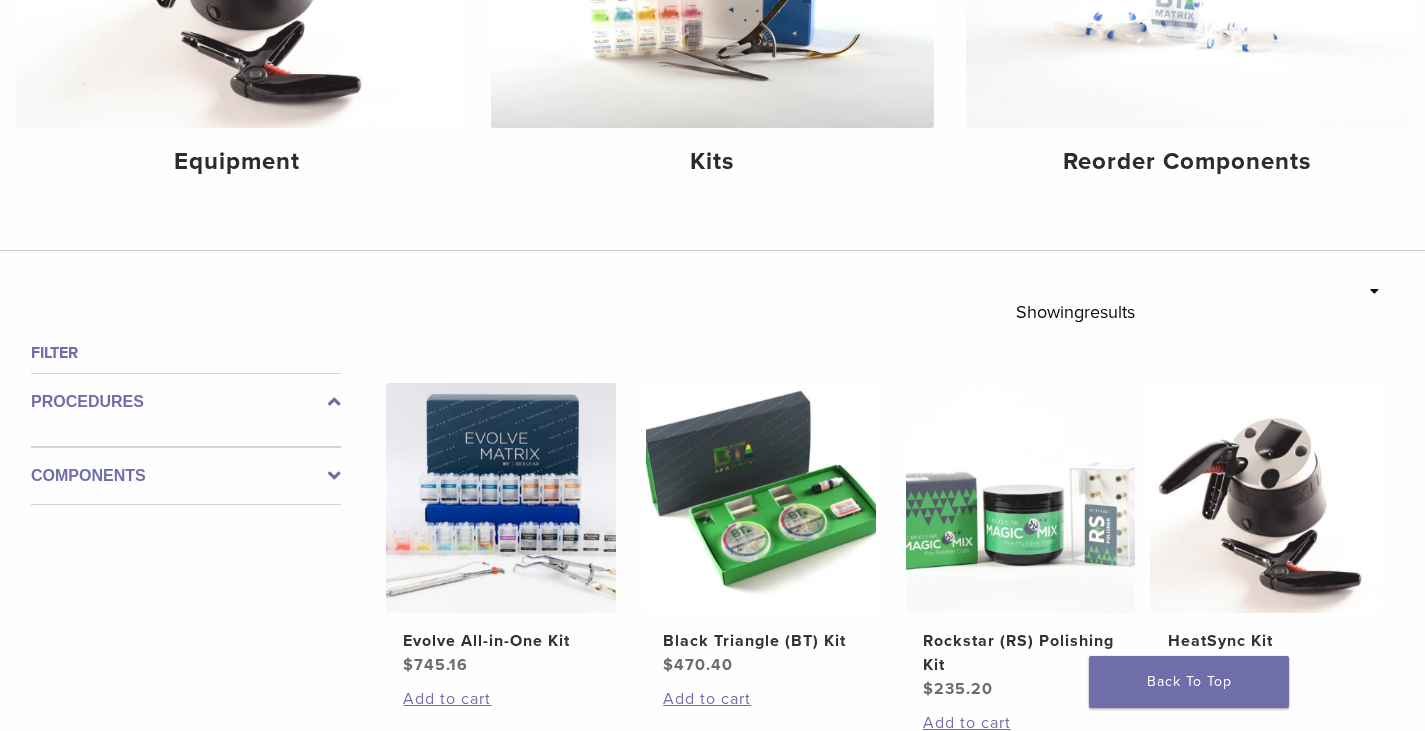 scroll, scrollTop: 400, scrollLeft: 0, axis: vertical 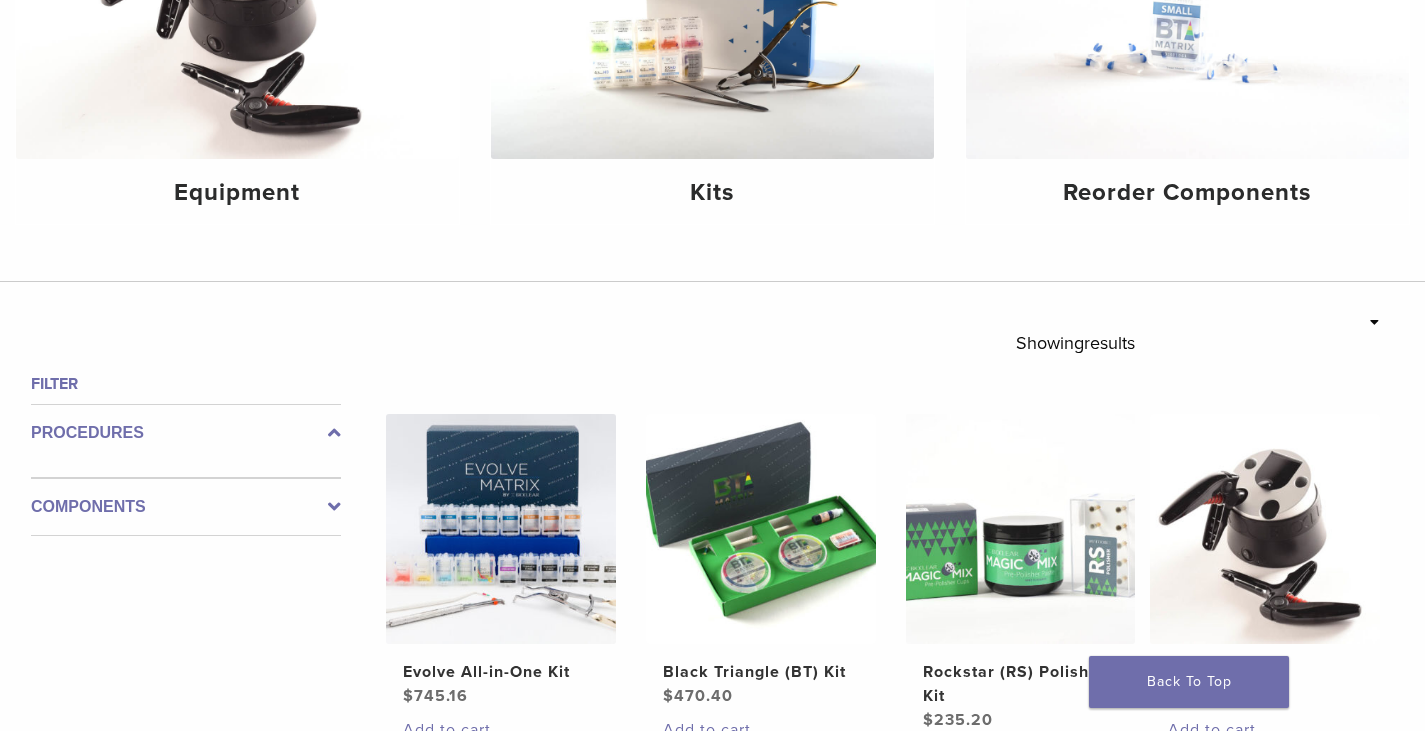 click on "Components" at bounding box center [186, 507] 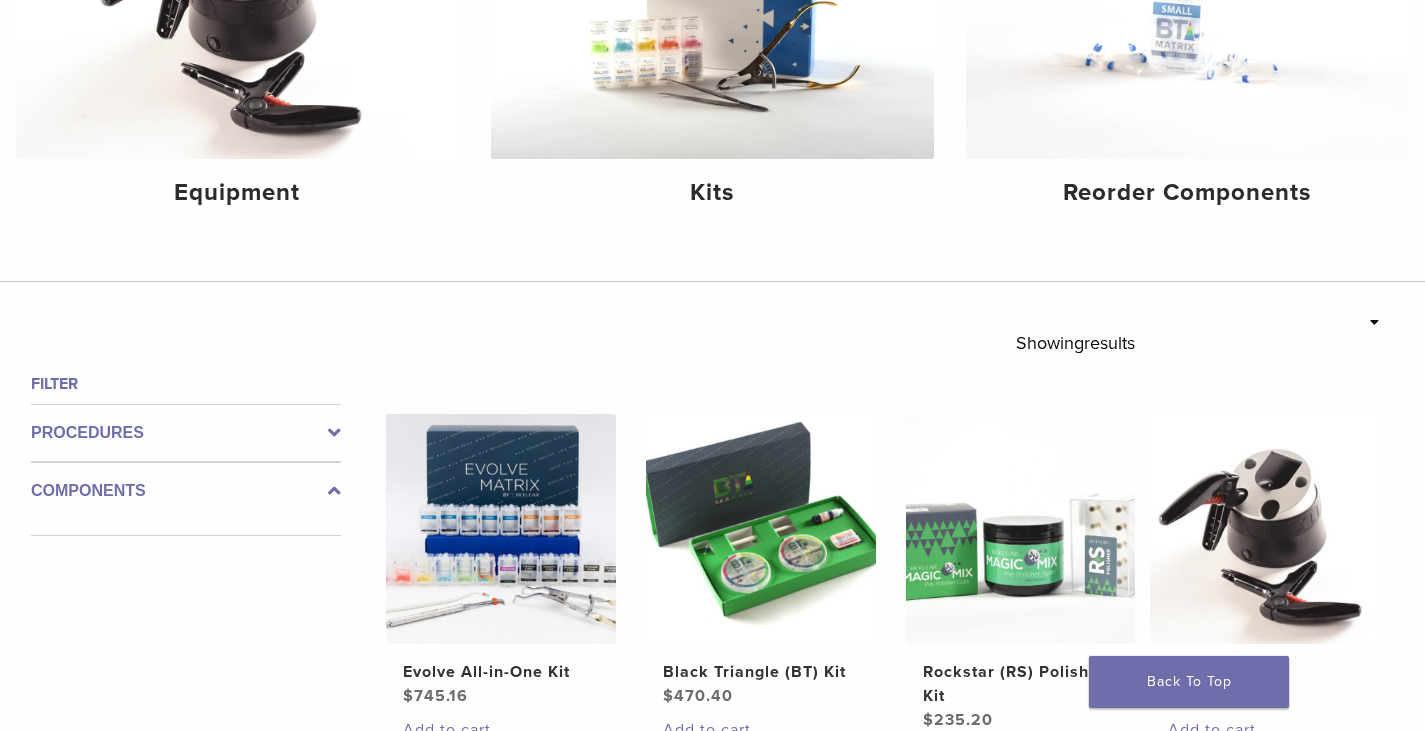click on "Components" at bounding box center [186, 499] 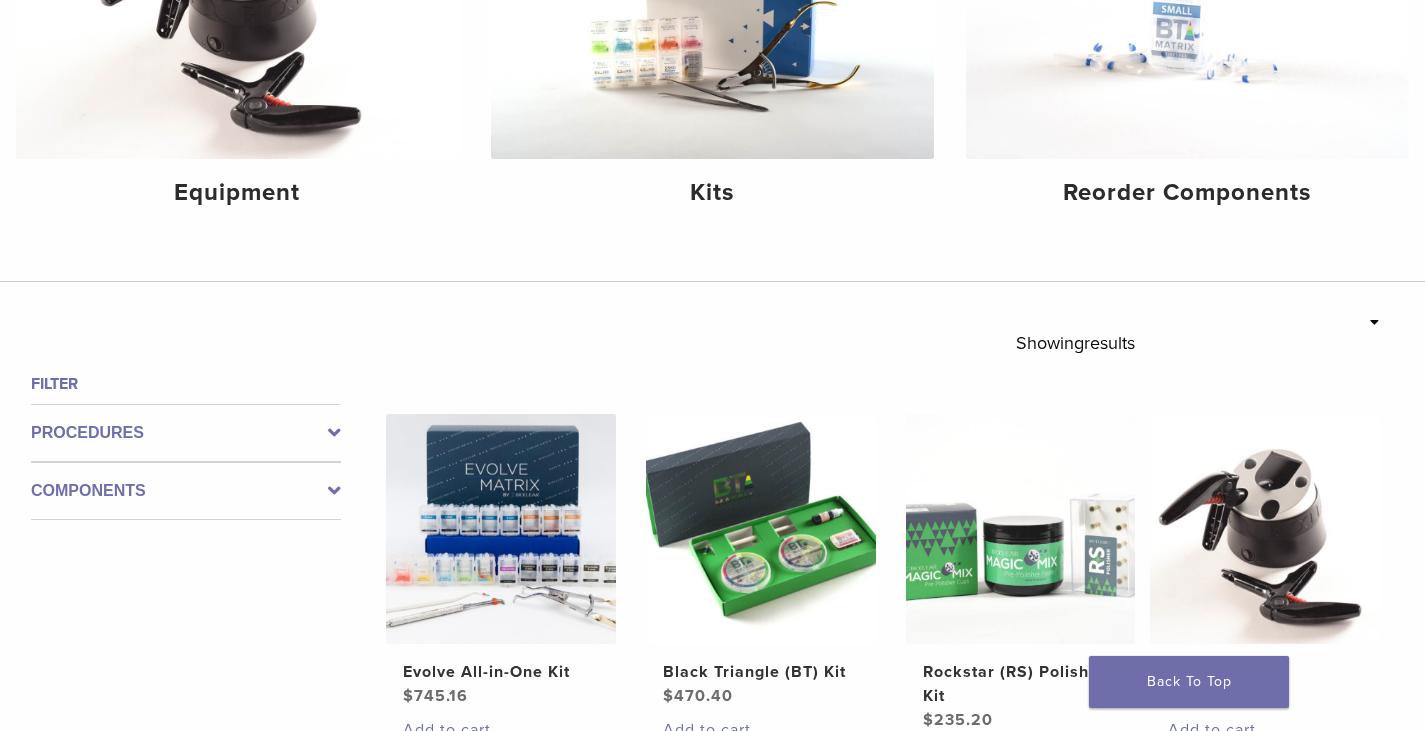 click on "**********" at bounding box center [712, 1019] 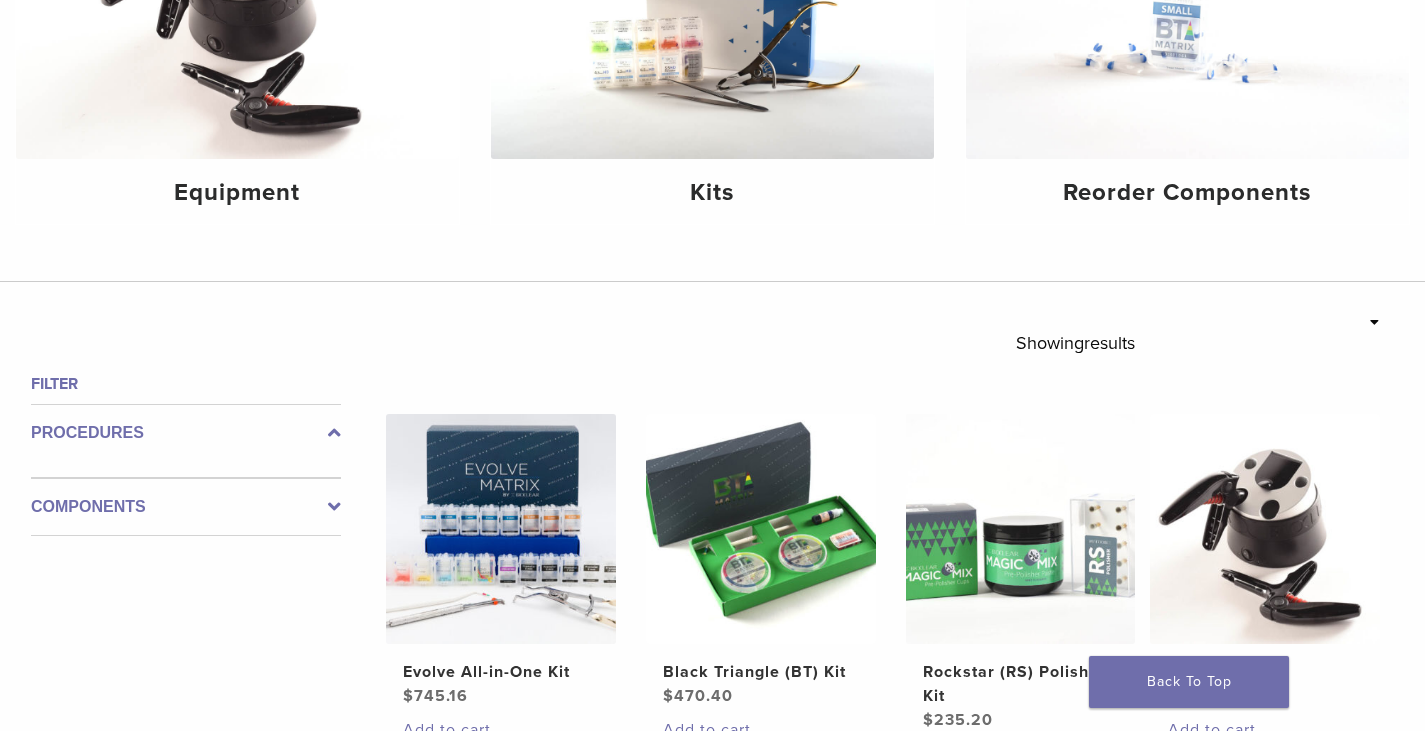 click at bounding box center (334, 433) 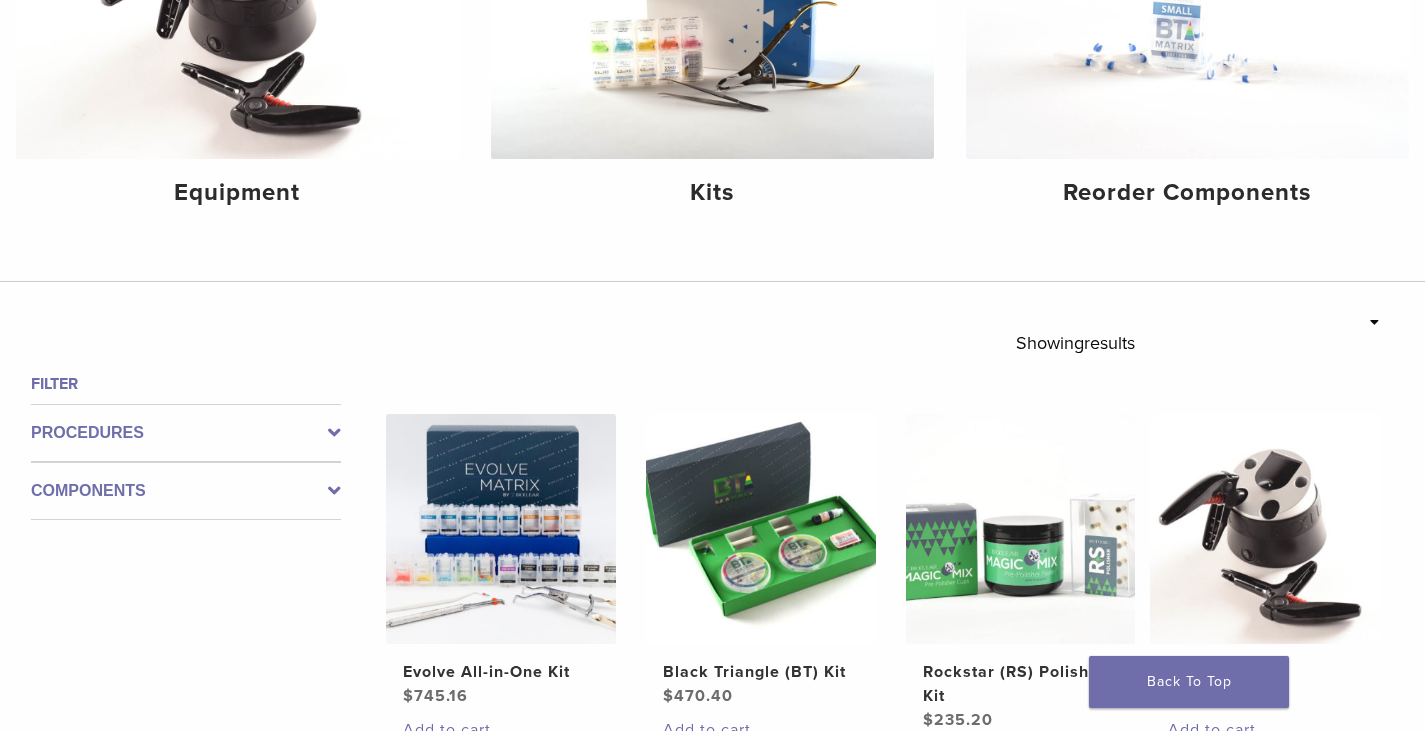scroll, scrollTop: 0, scrollLeft: 0, axis: both 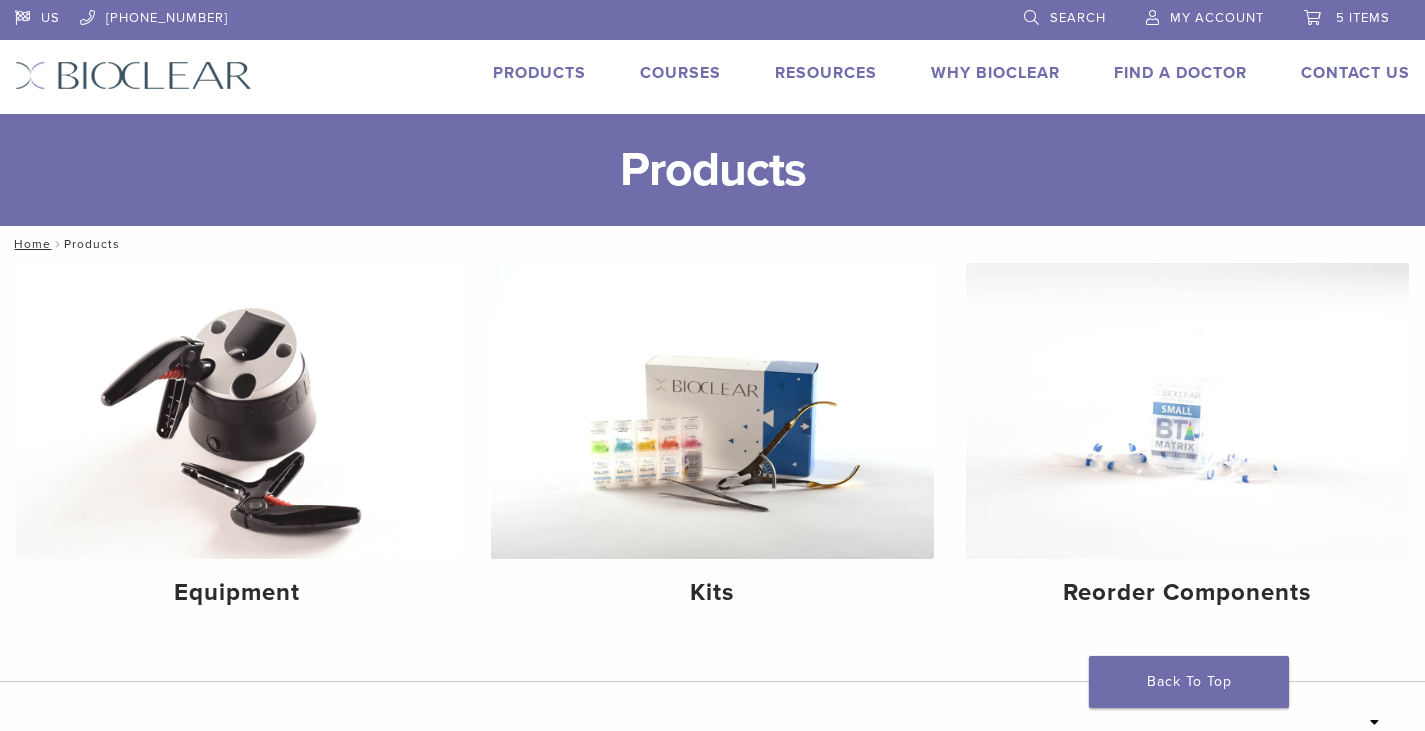 click on "My Account" at bounding box center [1217, 18] 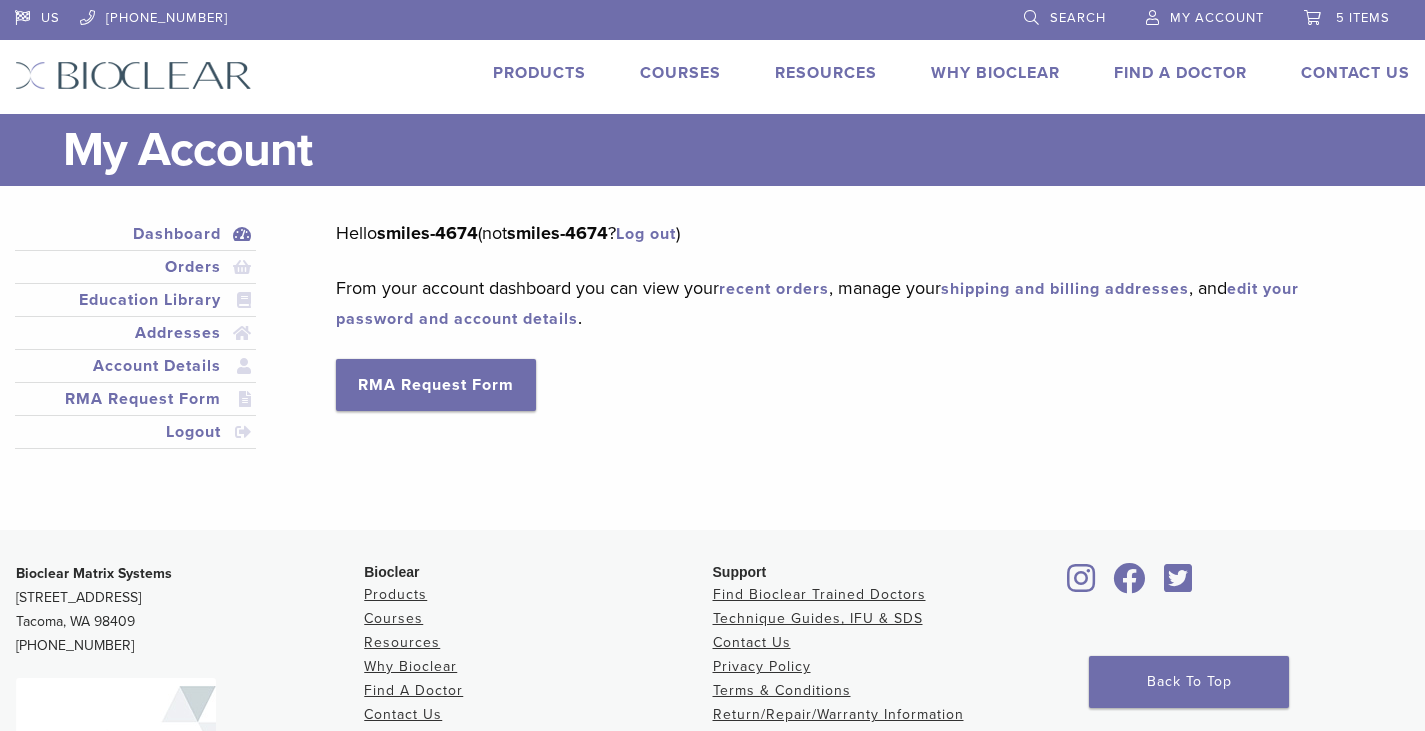 scroll, scrollTop: 0, scrollLeft: 0, axis: both 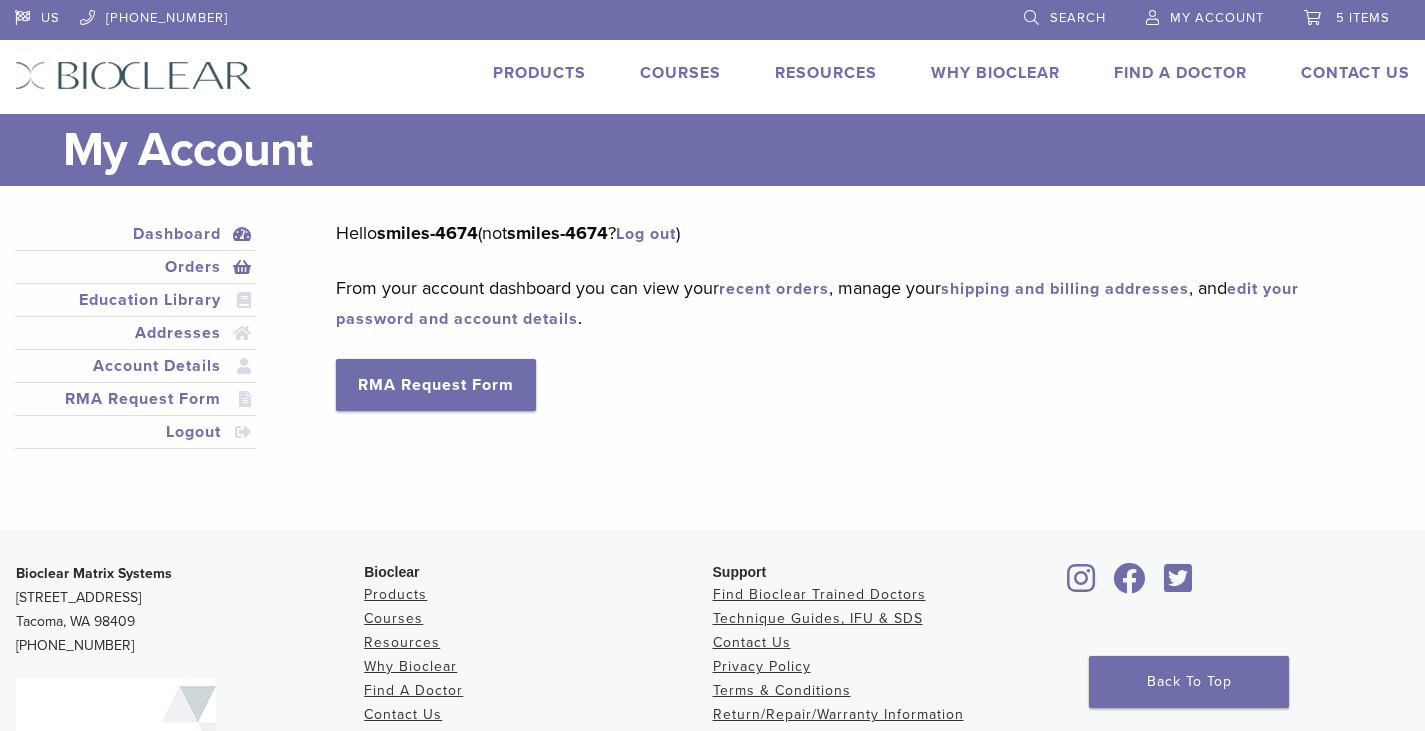 click on "Orders" at bounding box center [135, 267] 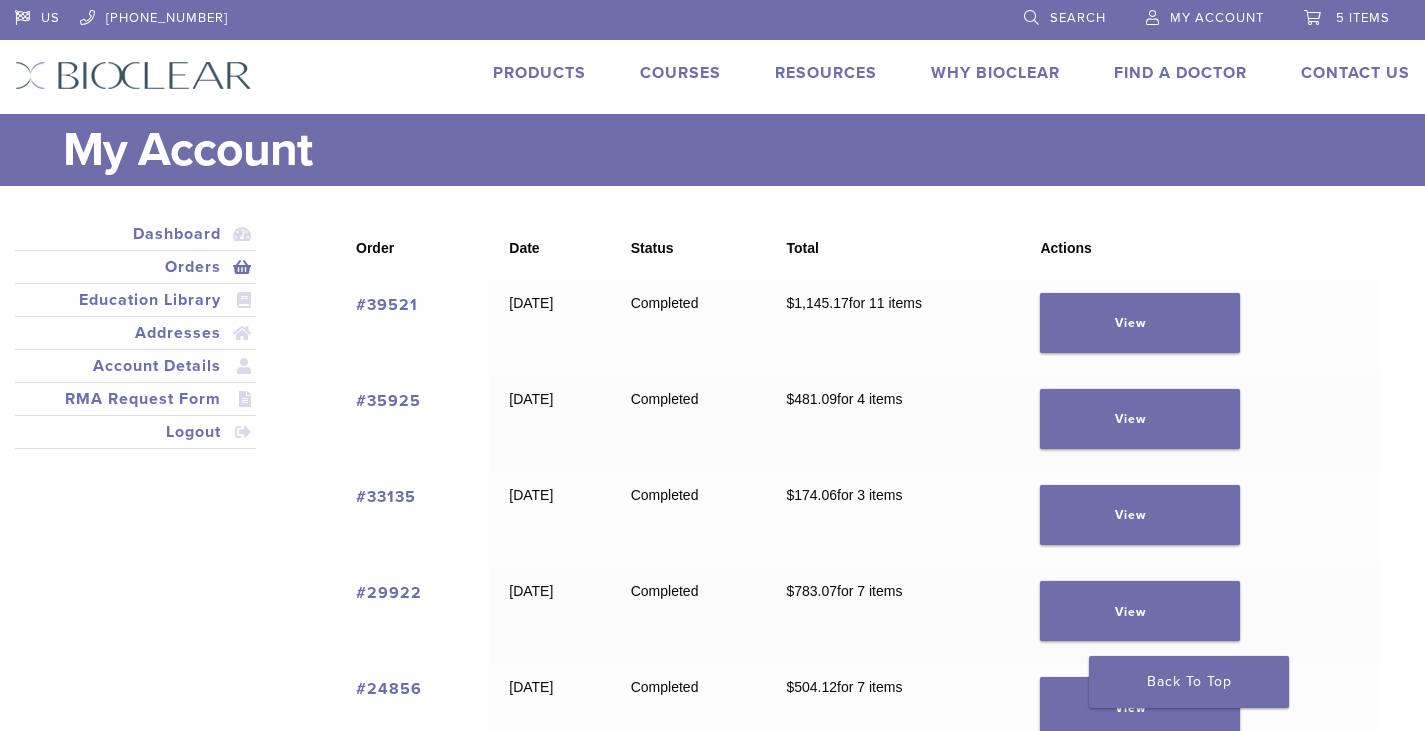 scroll, scrollTop: 0, scrollLeft: 0, axis: both 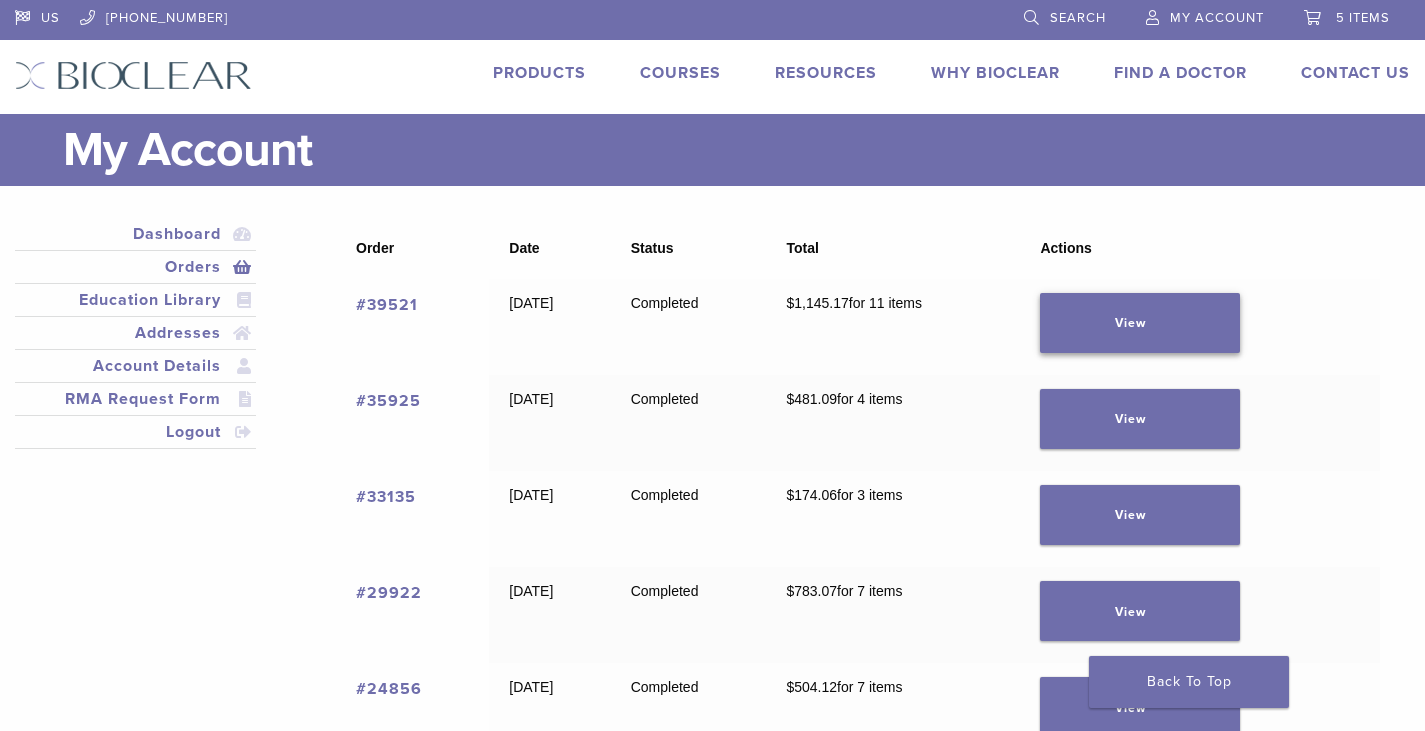 click on "View" at bounding box center (1140, 323) 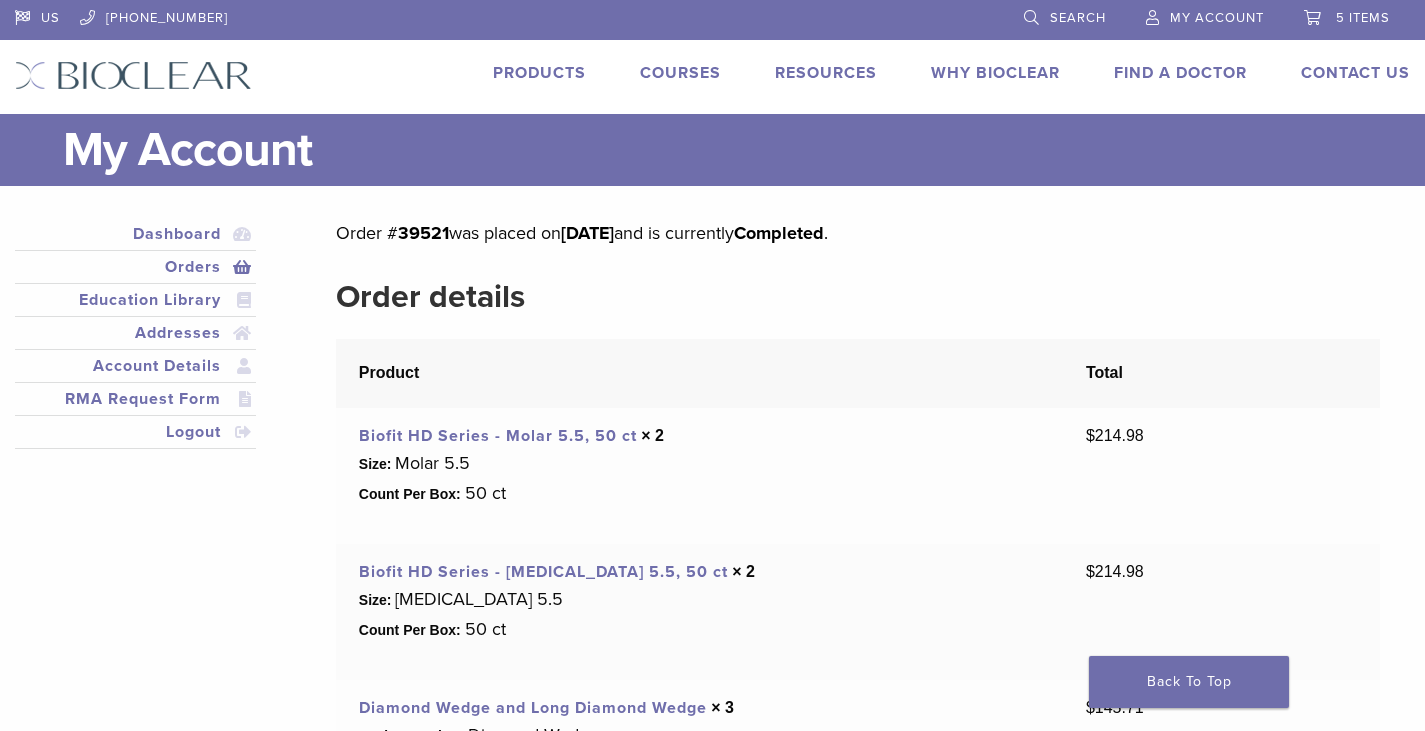 scroll, scrollTop: 0, scrollLeft: 0, axis: both 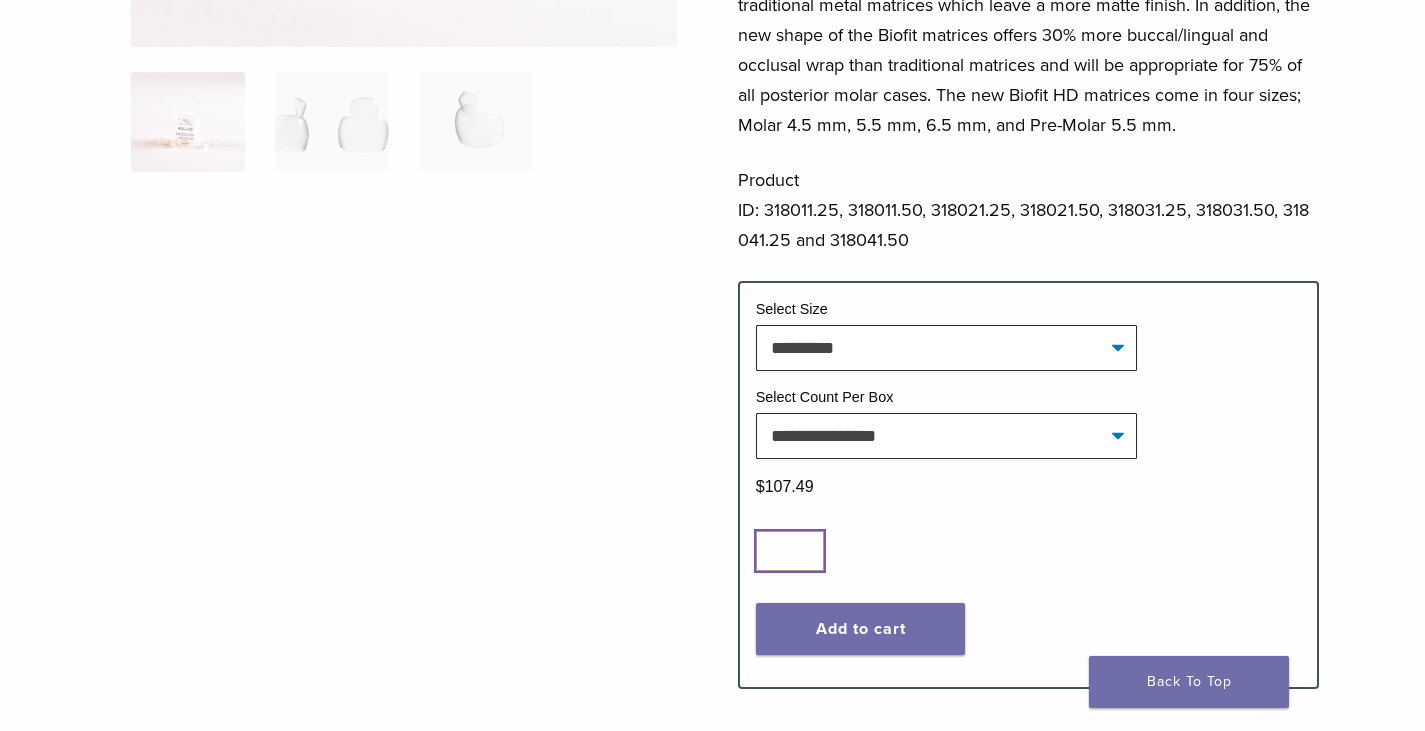 type on "*" 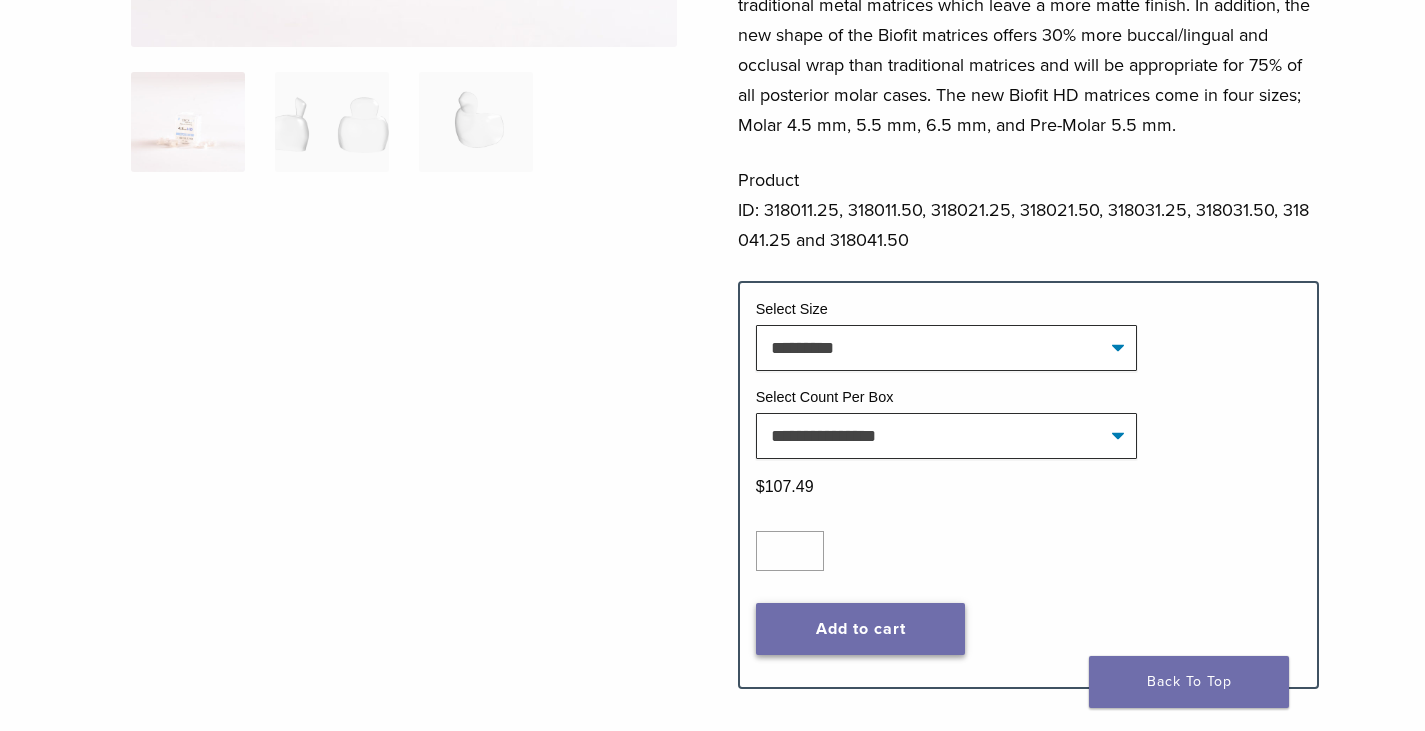 click on "Add to cart" 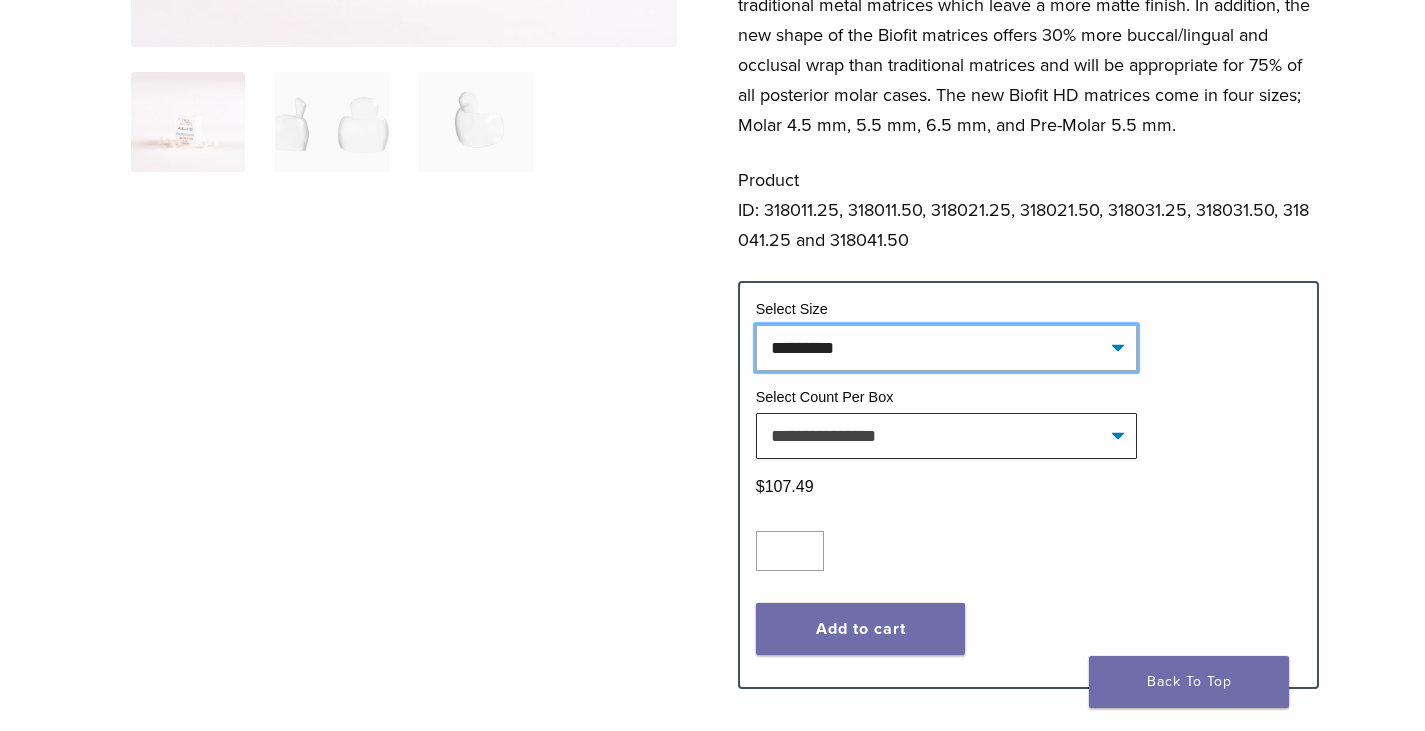 click on "**********" 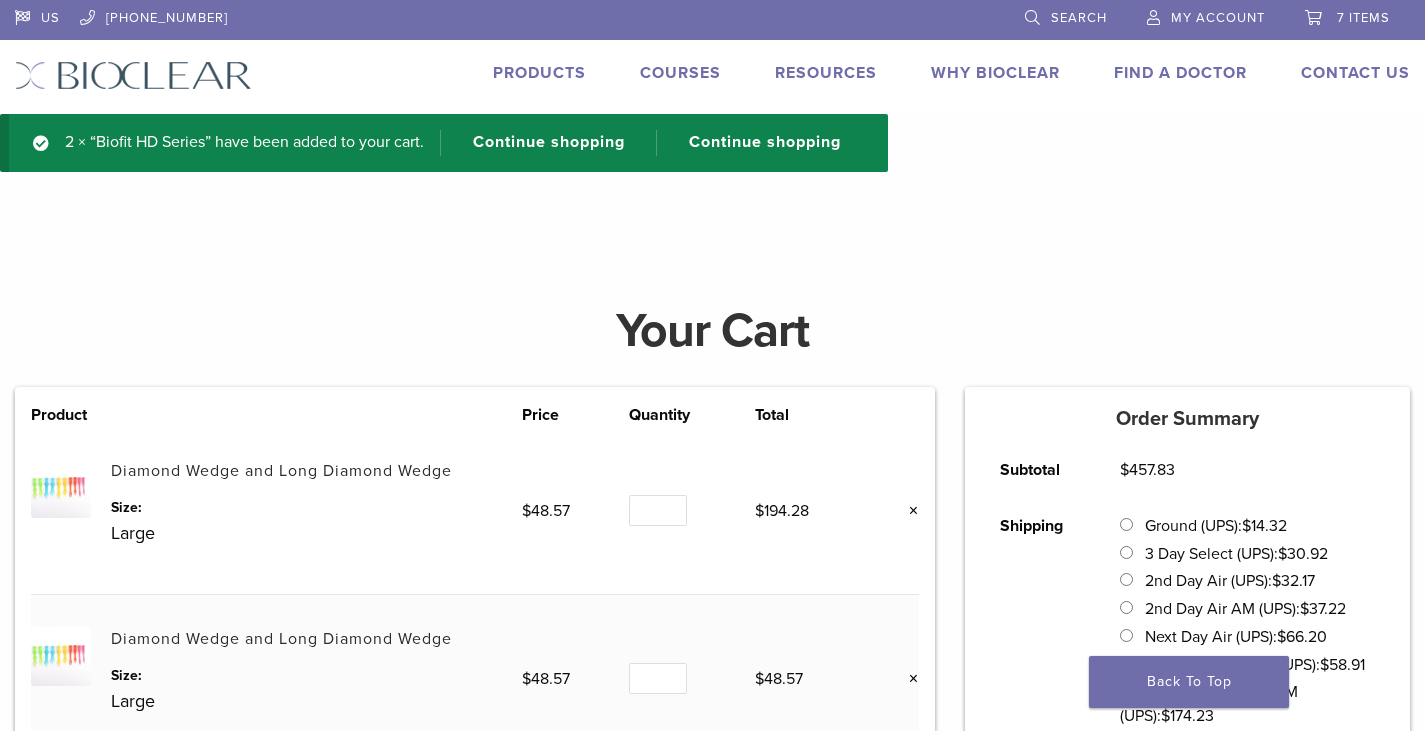 scroll, scrollTop: 0, scrollLeft: 0, axis: both 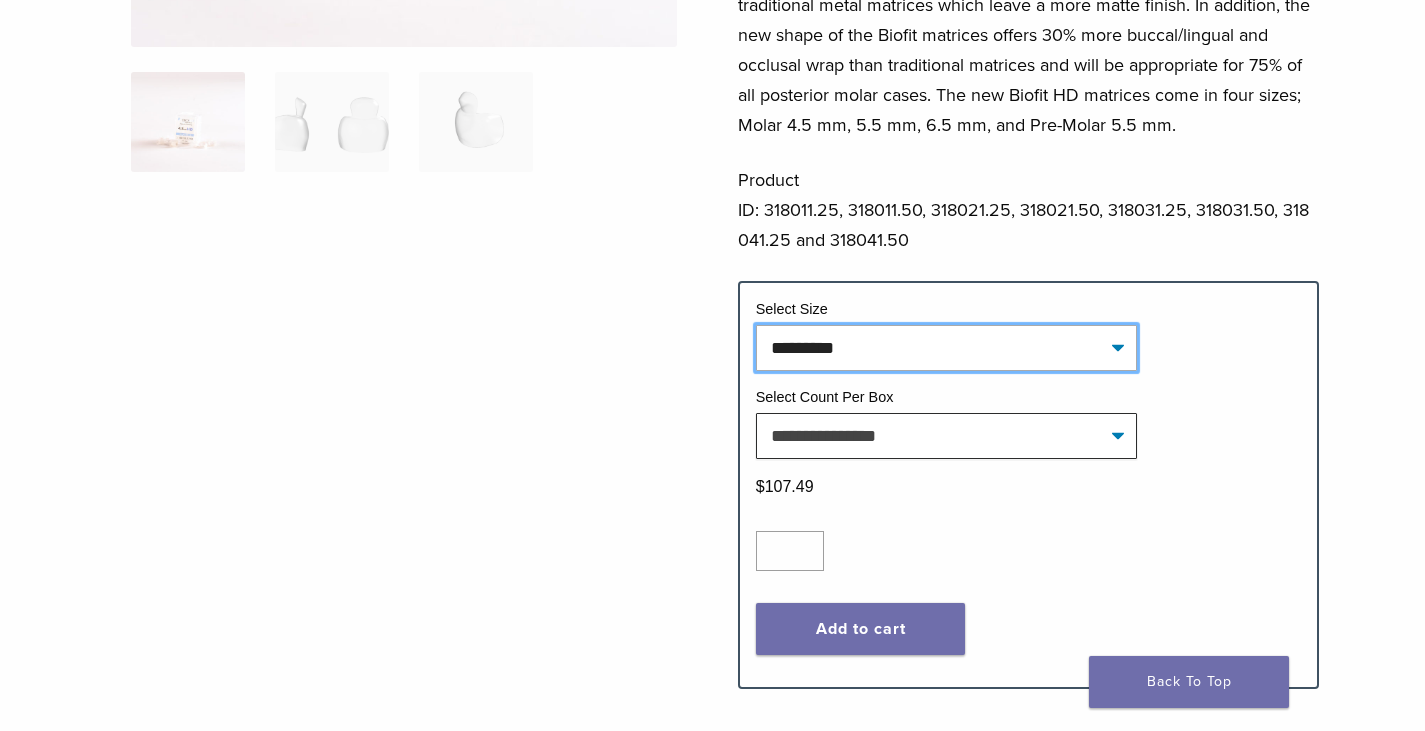 click on "**********" 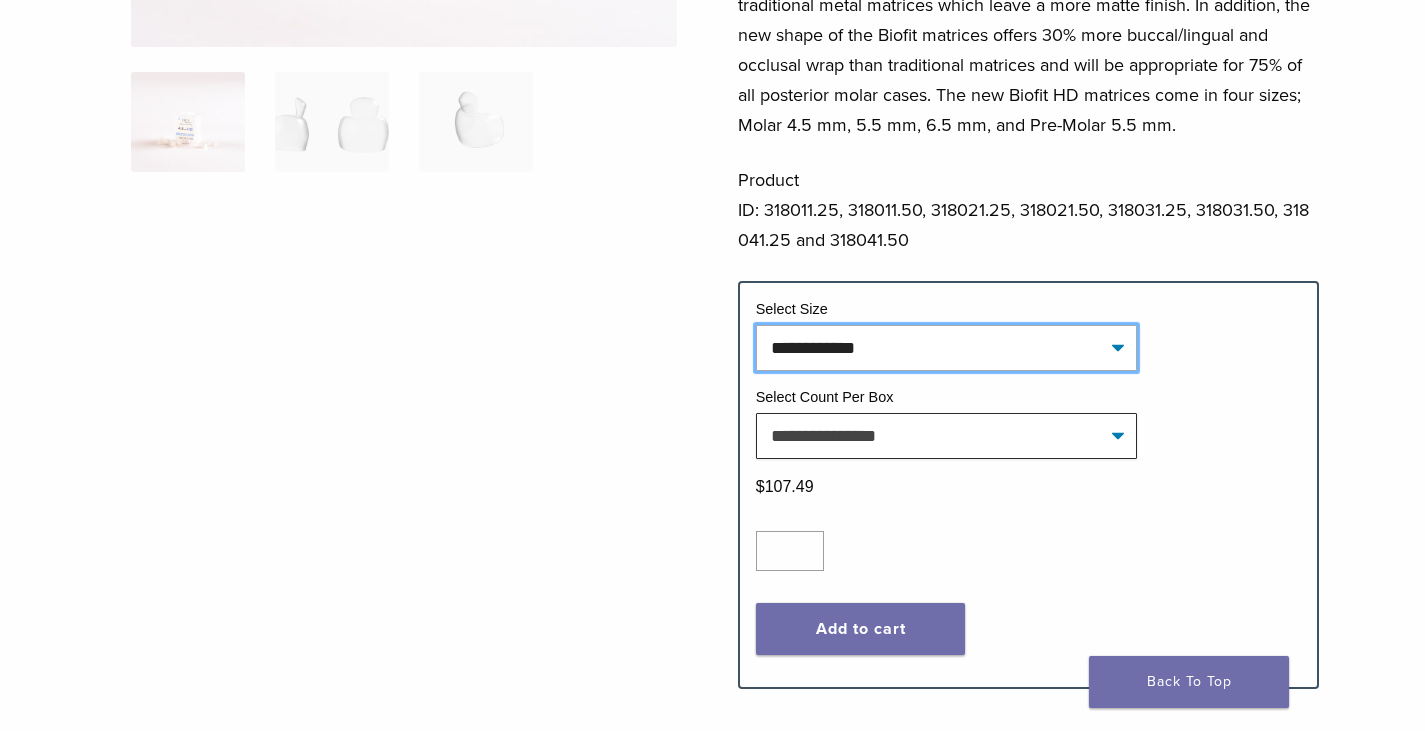click on "**********" 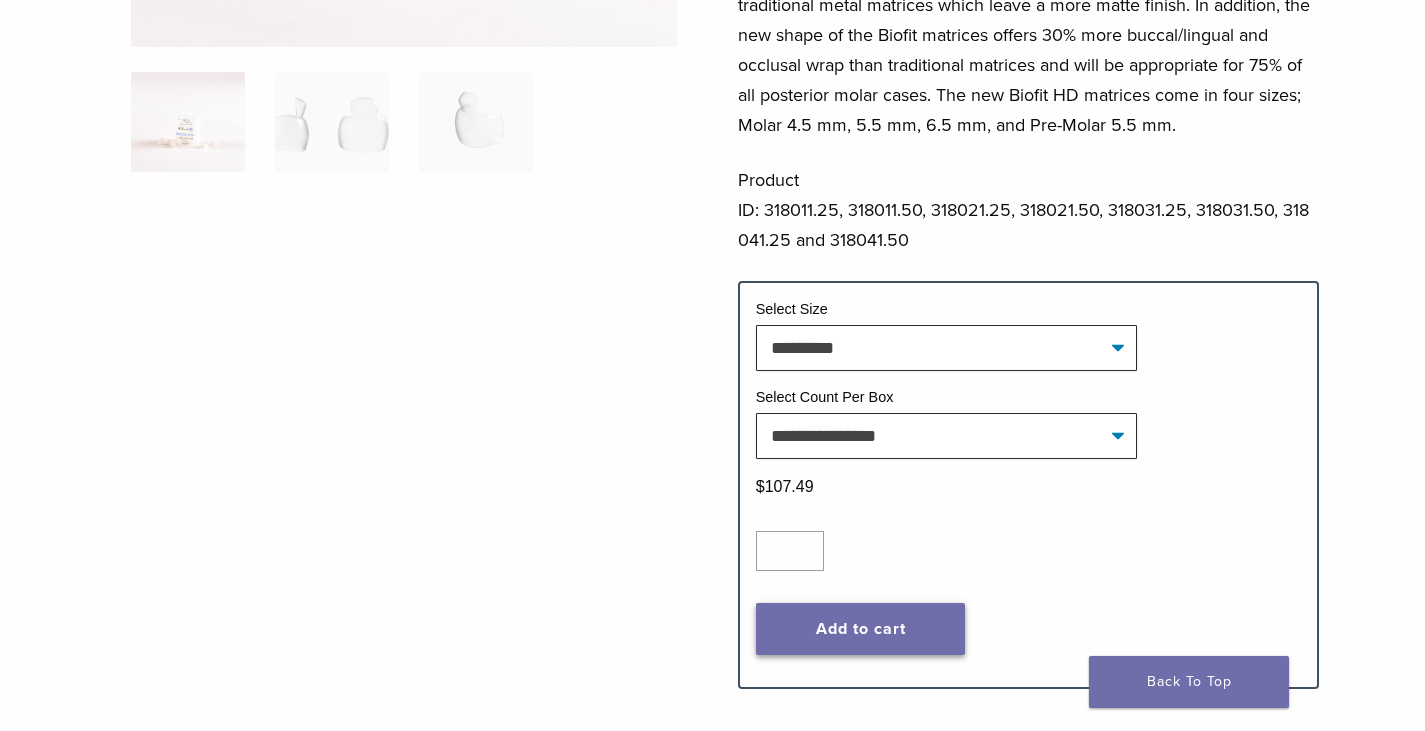 click on "Add to cart" 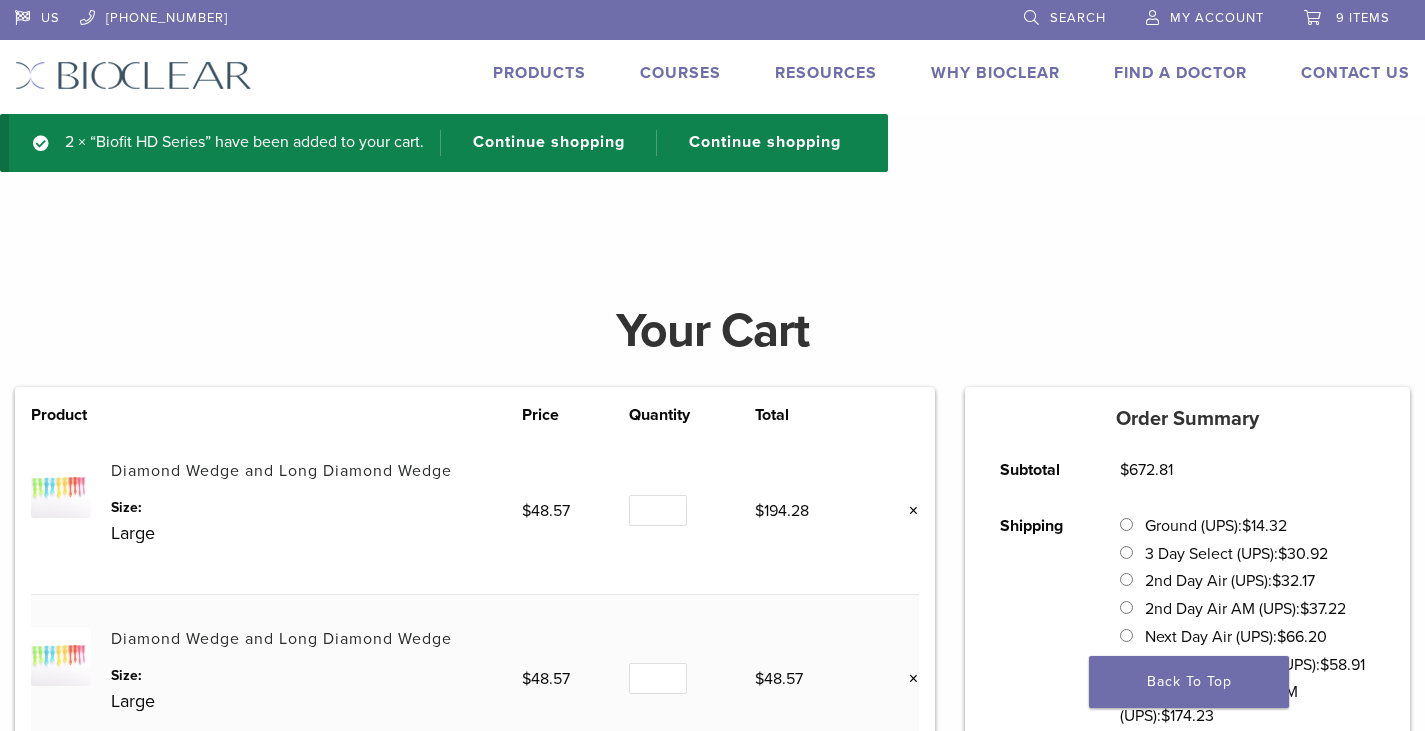 scroll, scrollTop: 0, scrollLeft: 0, axis: both 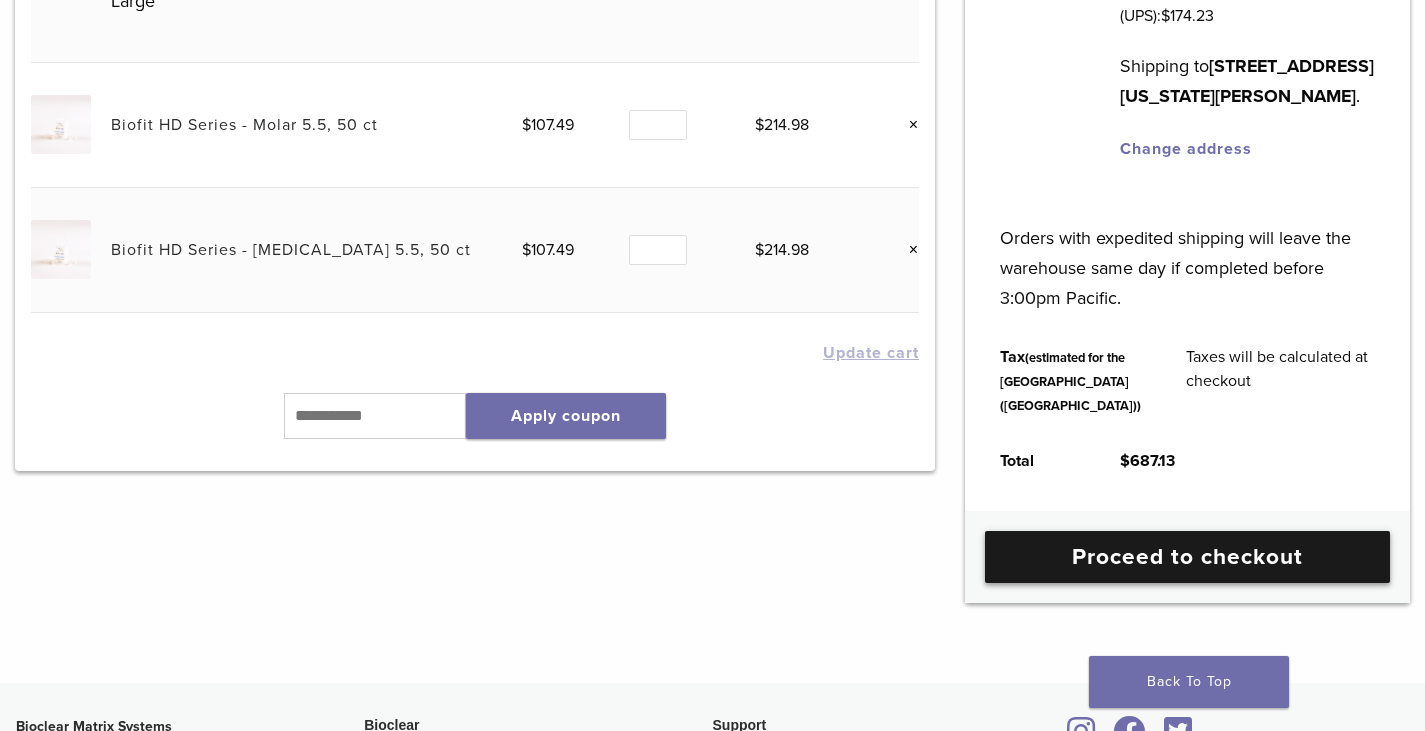 click on "Proceed to checkout" at bounding box center (1187, 557) 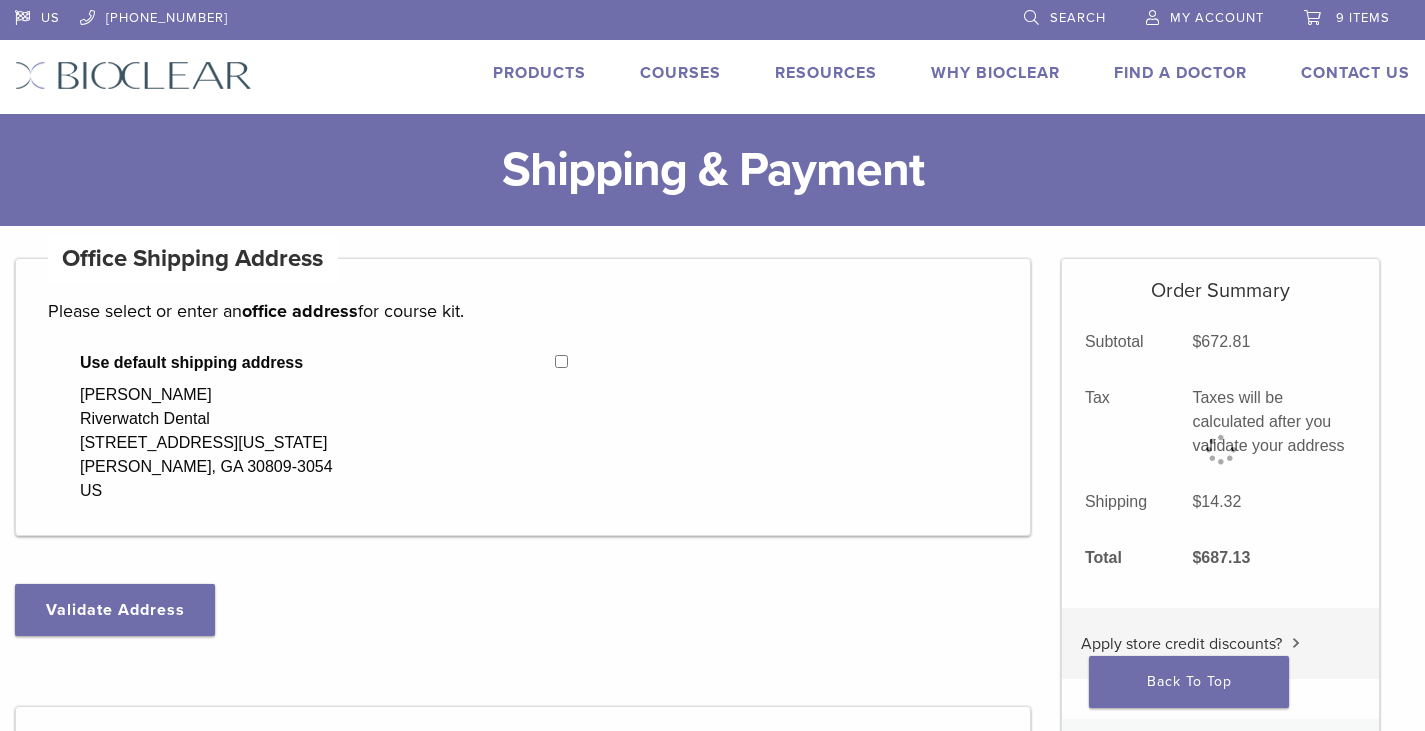 select on "**" 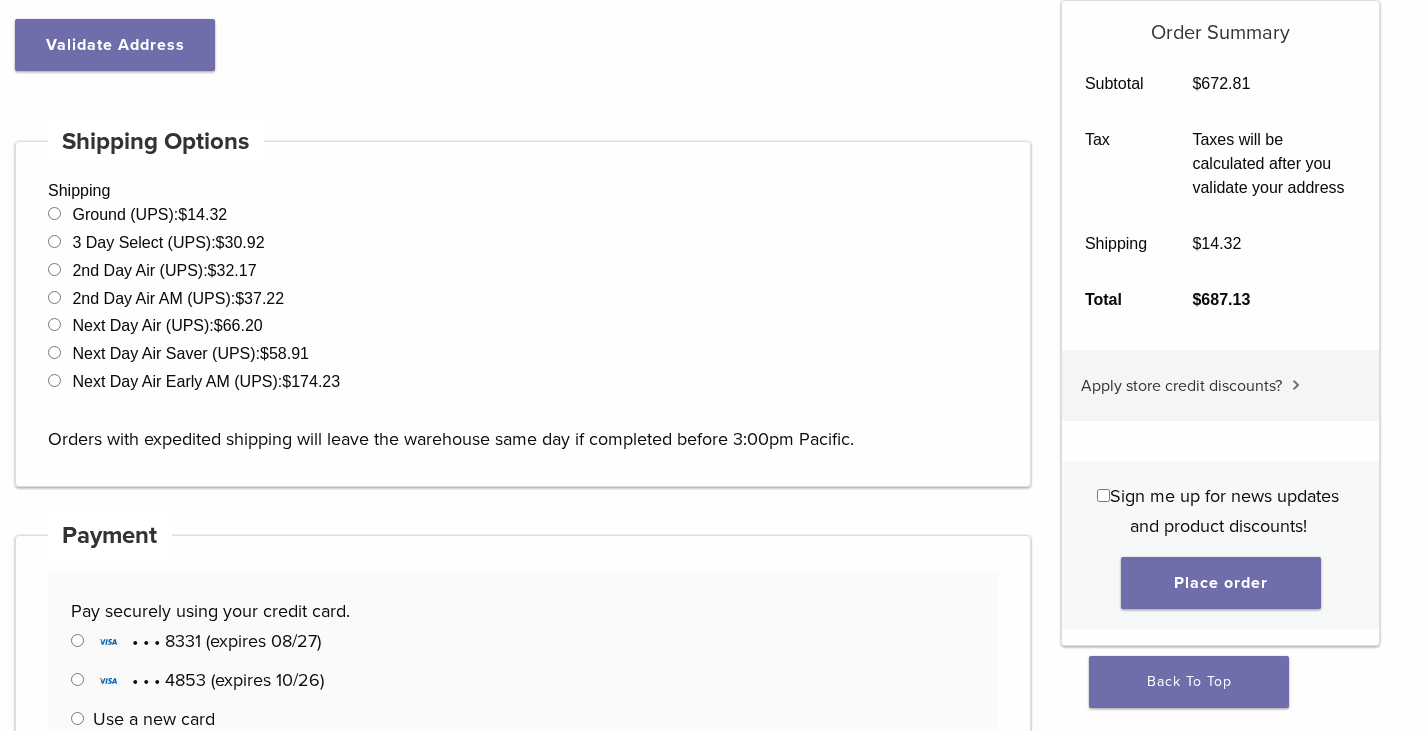 scroll, scrollTop: 600, scrollLeft: 0, axis: vertical 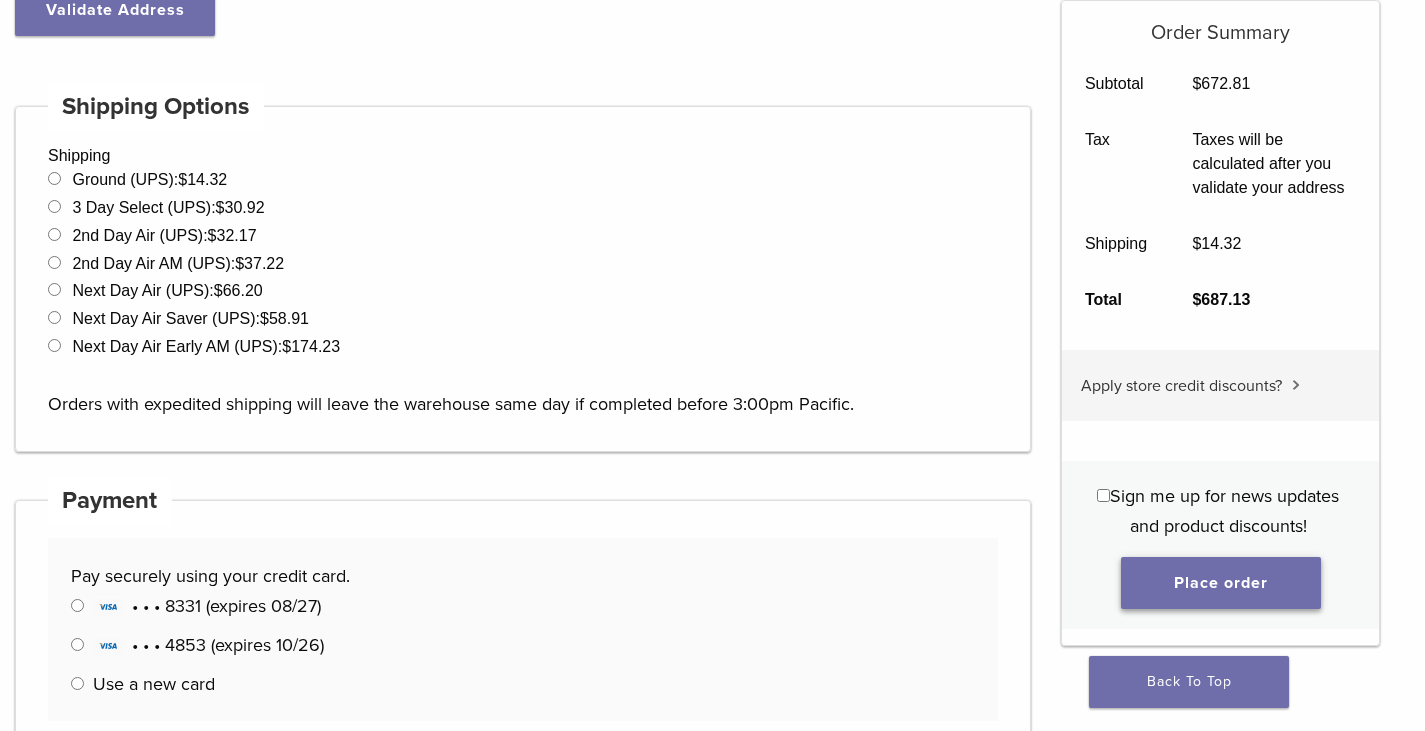 click on "Place order" at bounding box center [1221, 583] 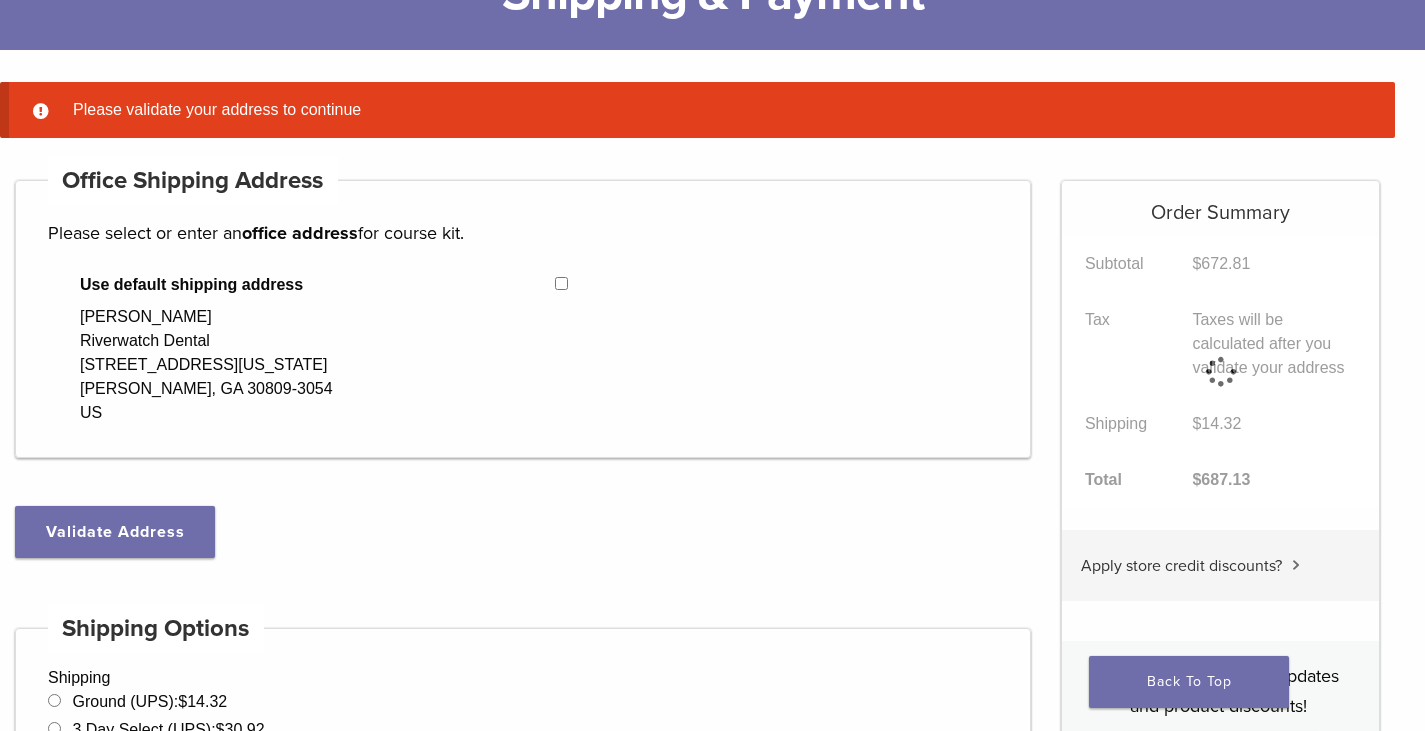 scroll, scrollTop: 158, scrollLeft: 0, axis: vertical 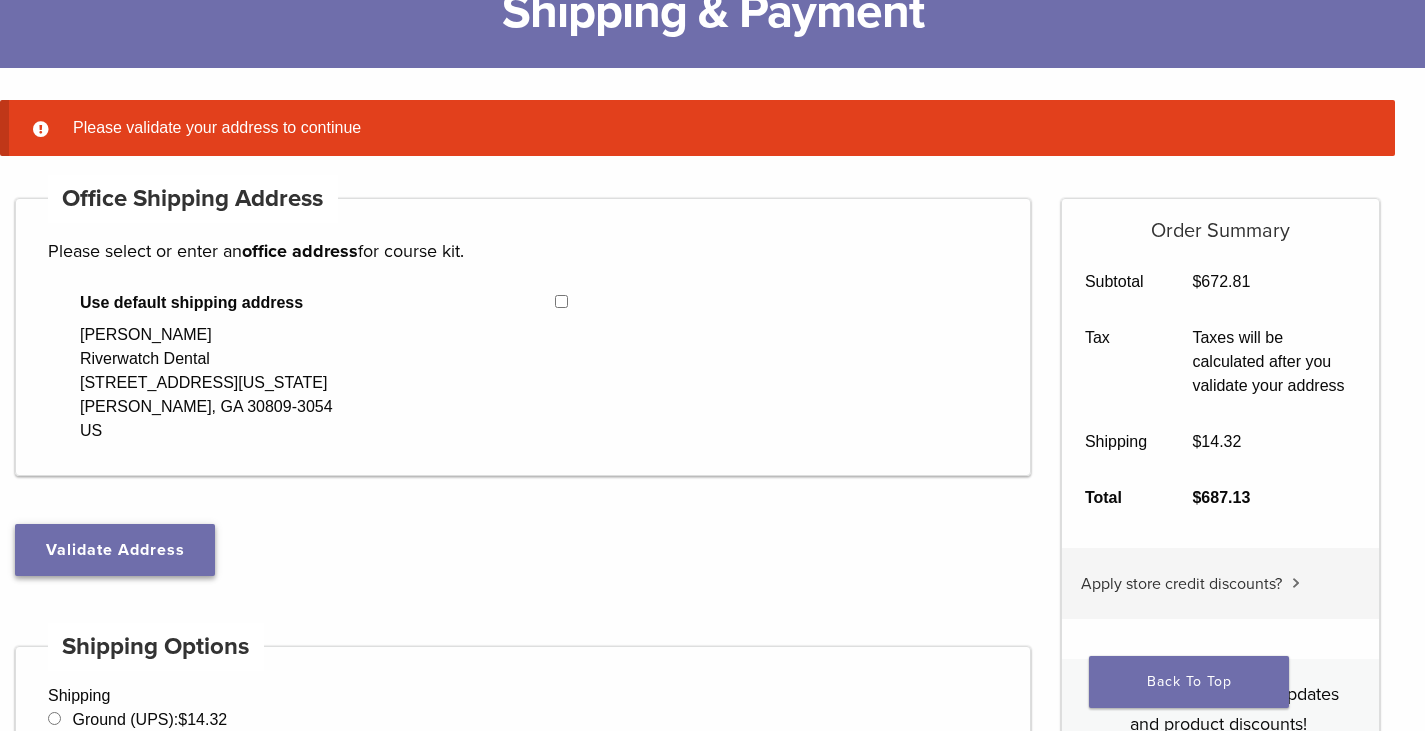 click on "Validate Address" at bounding box center [115, 550] 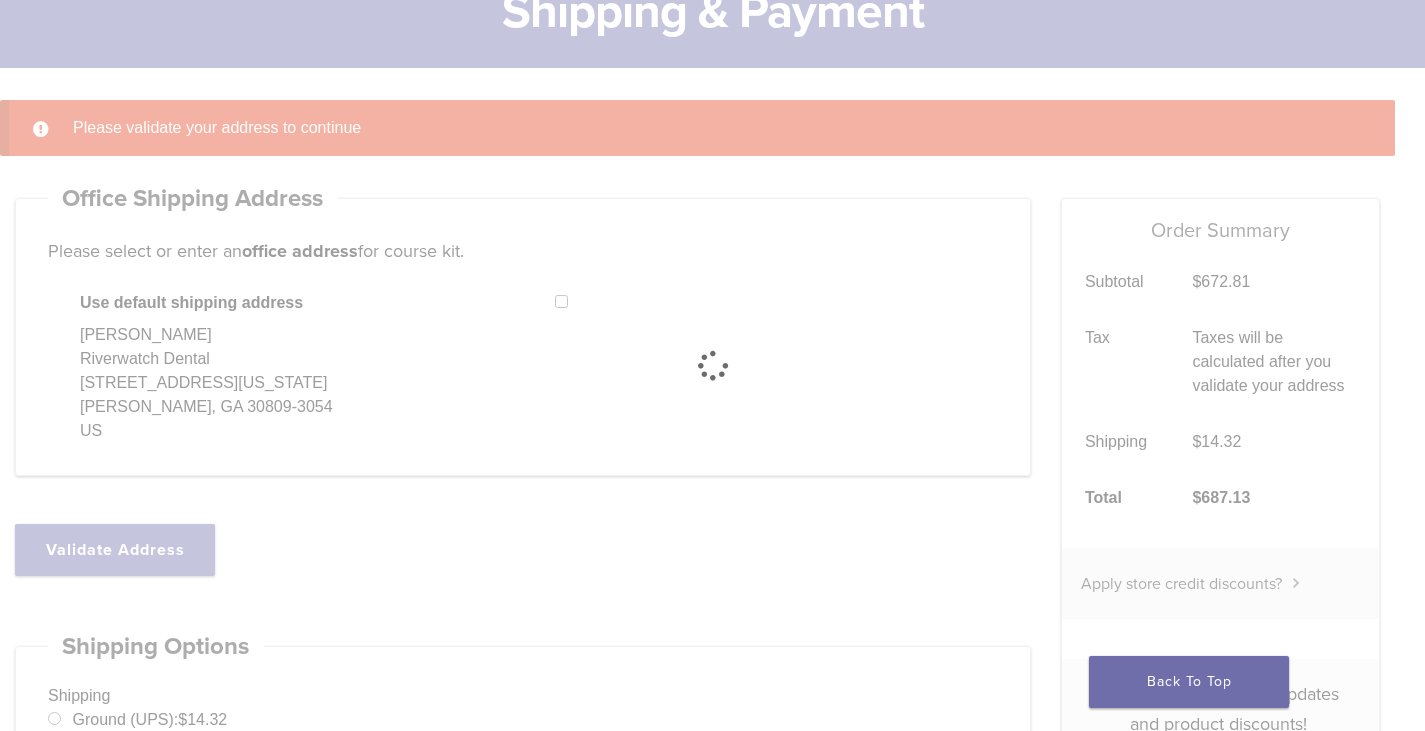 select on "**" 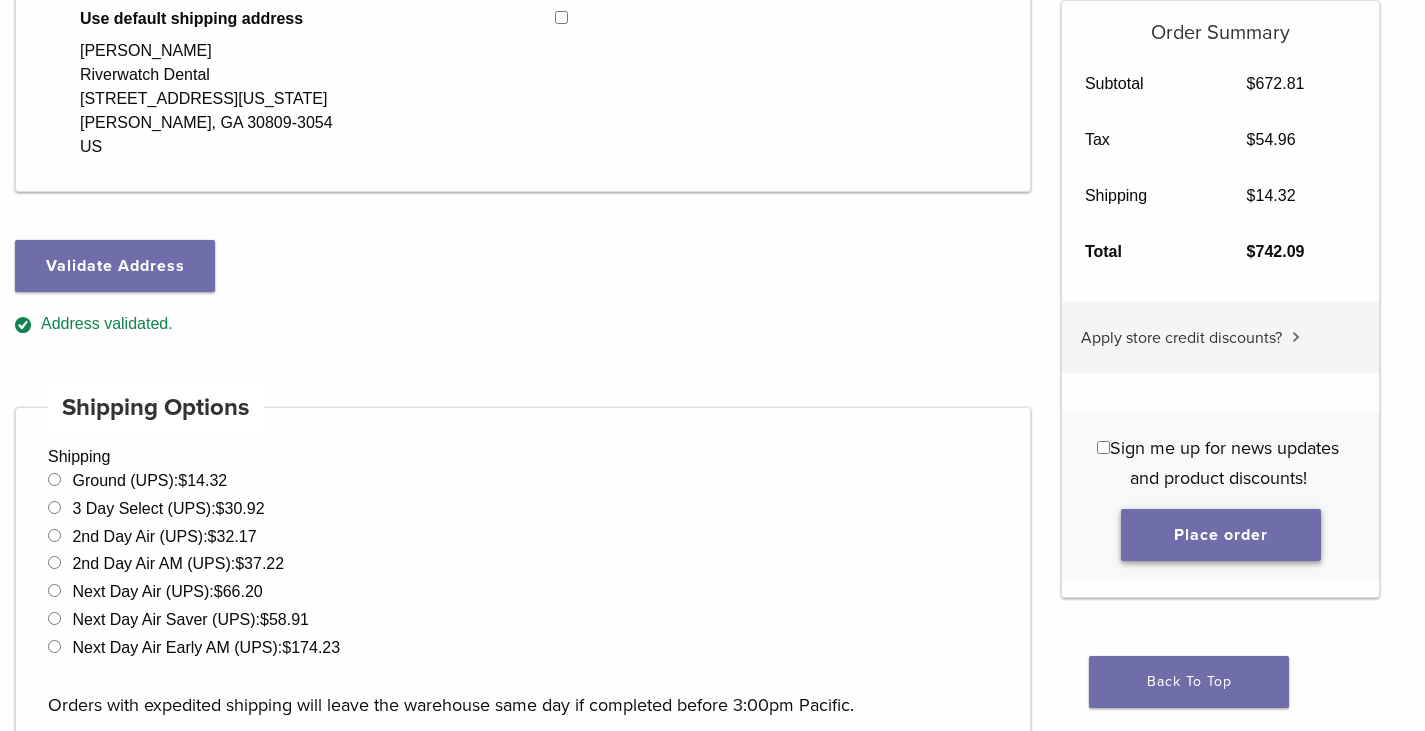 scroll, scrollTop: 358, scrollLeft: 0, axis: vertical 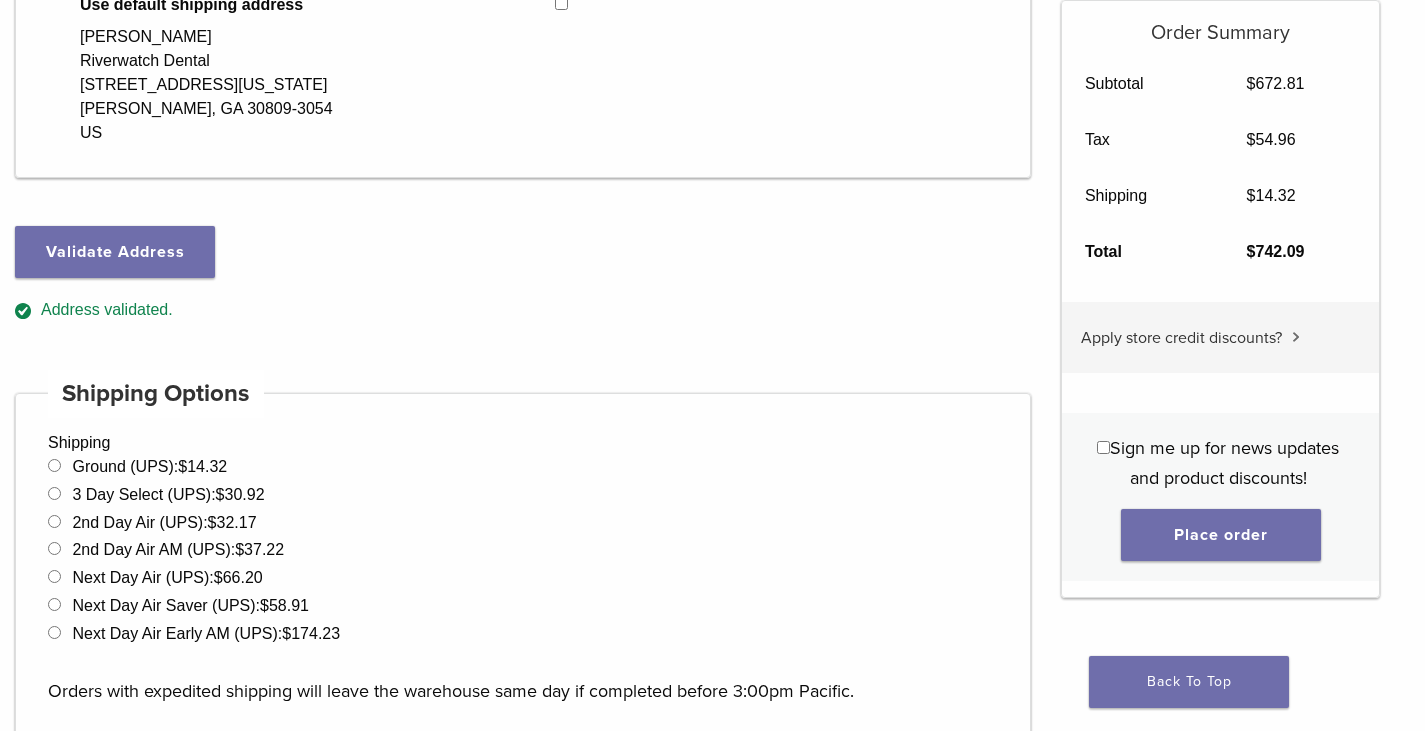 click on "Sign me up for news updates and product discounts!" at bounding box center (1224, 463) 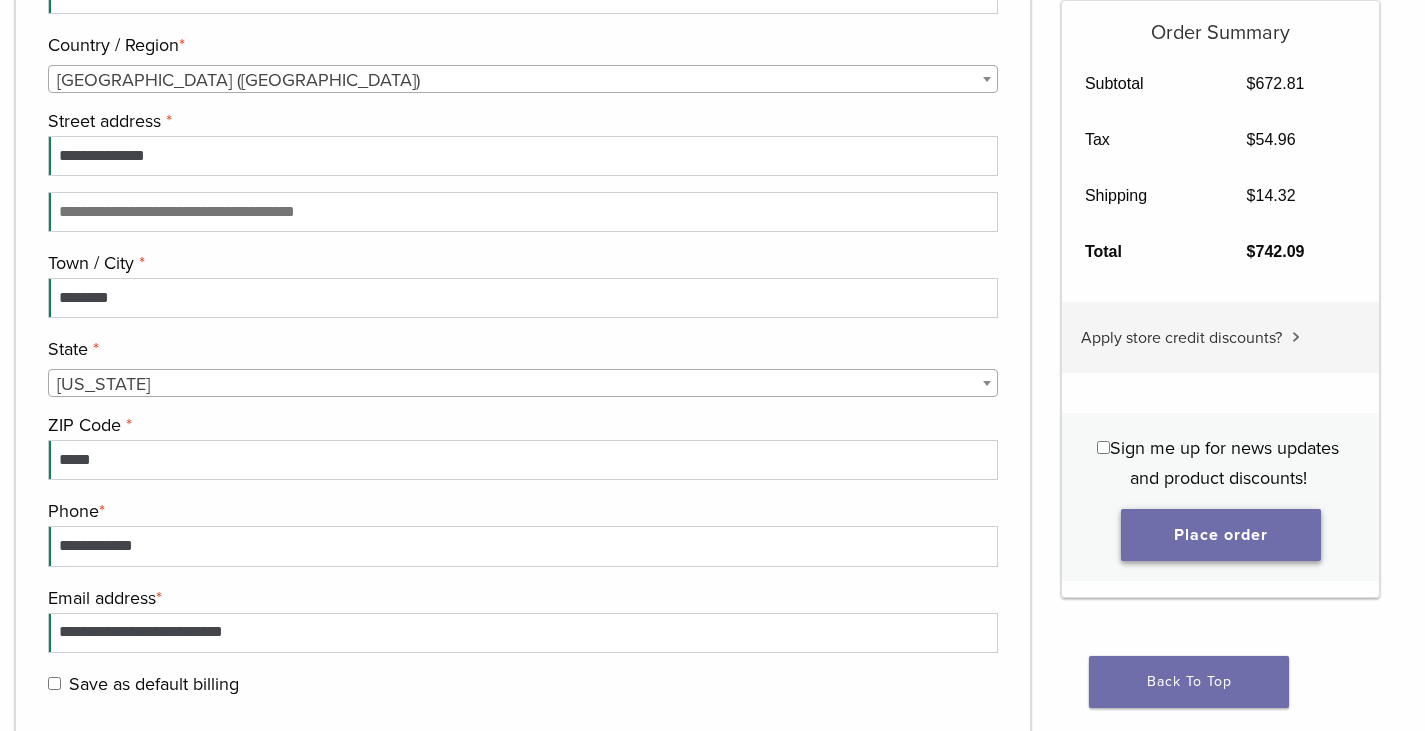 scroll, scrollTop: 1700, scrollLeft: 0, axis: vertical 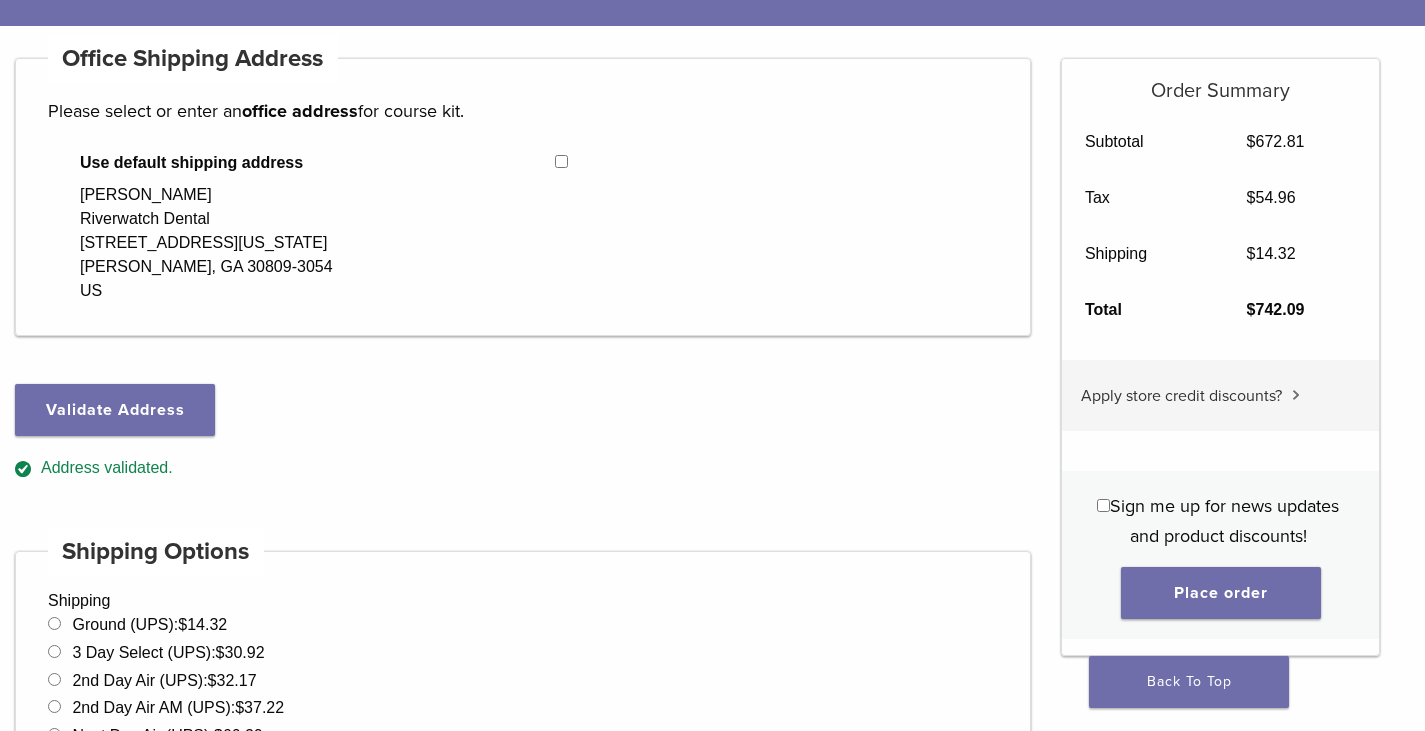 click on "Apply store credit discounts?" at bounding box center [1181, 396] 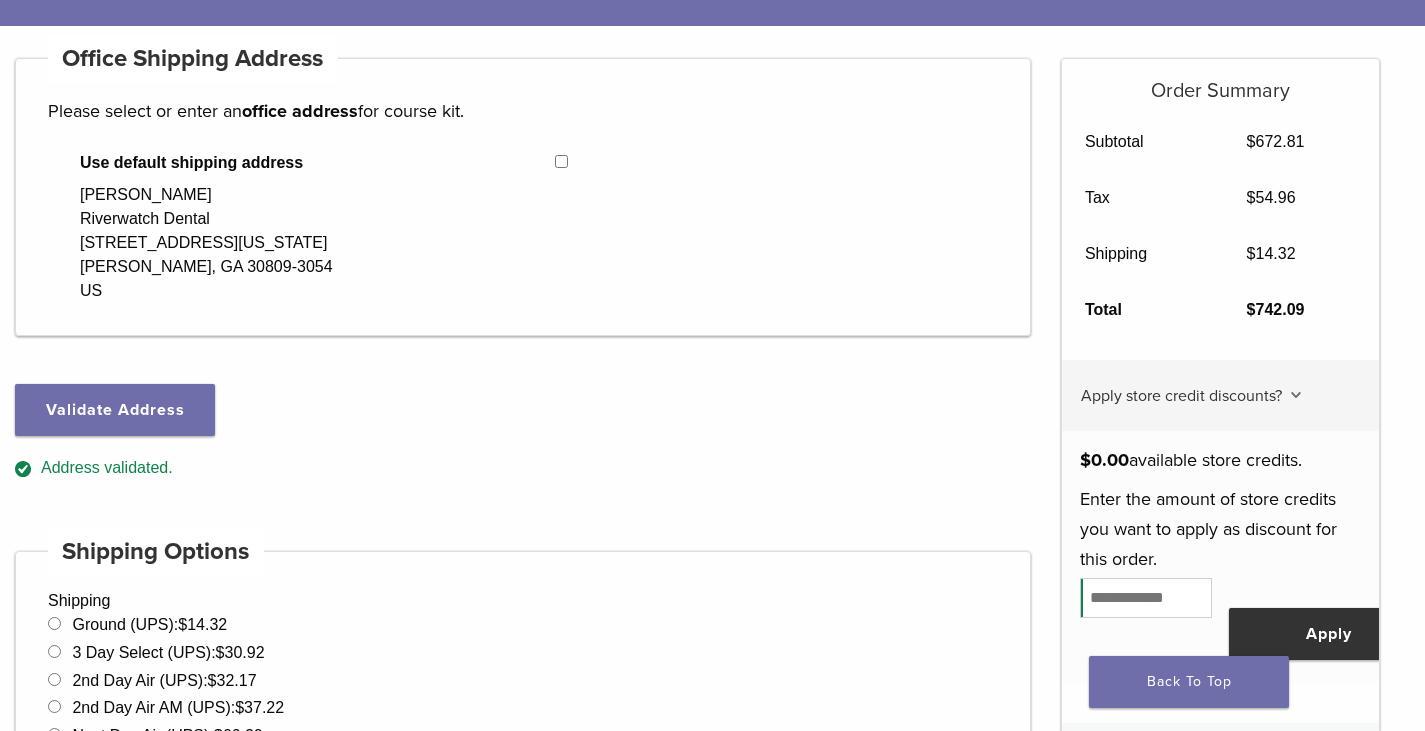 click on "Apply store credit discounts?" at bounding box center (1181, 396) 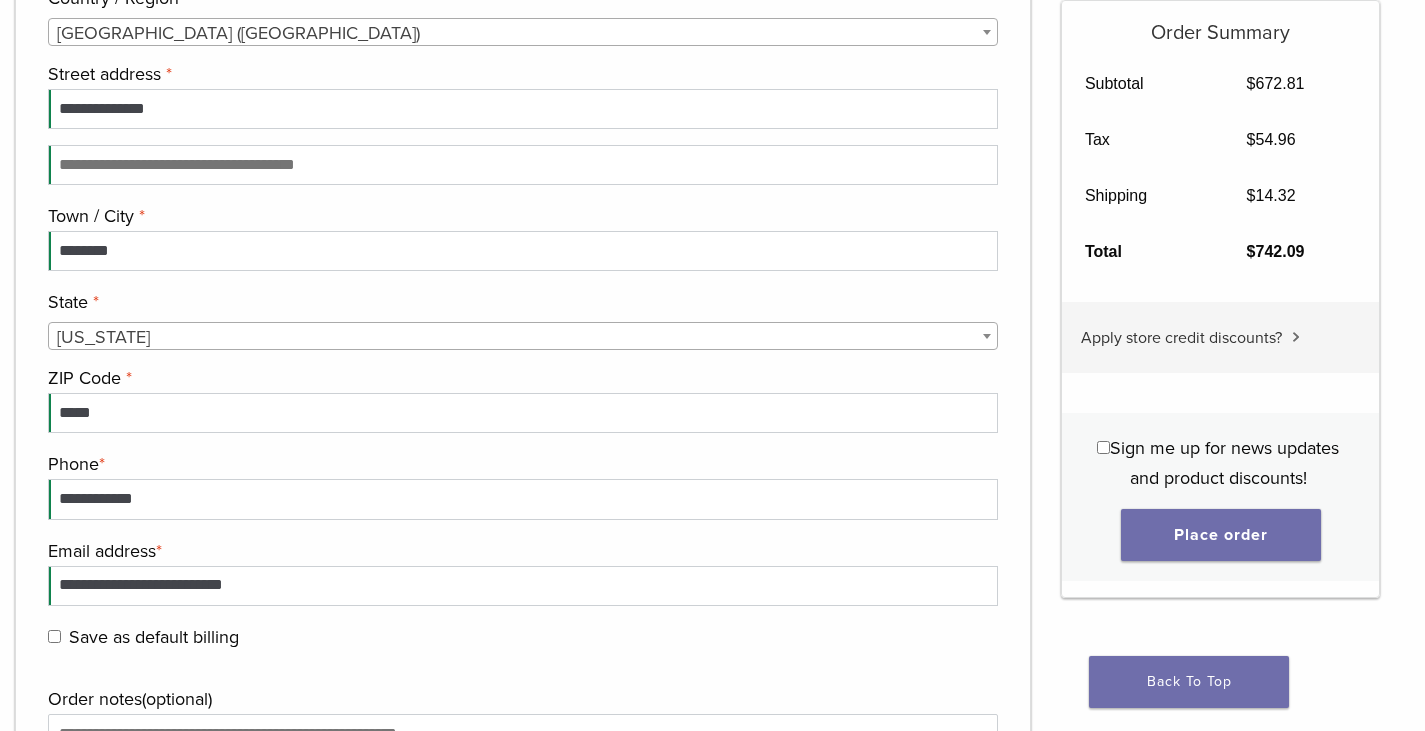 scroll, scrollTop: 1500, scrollLeft: 0, axis: vertical 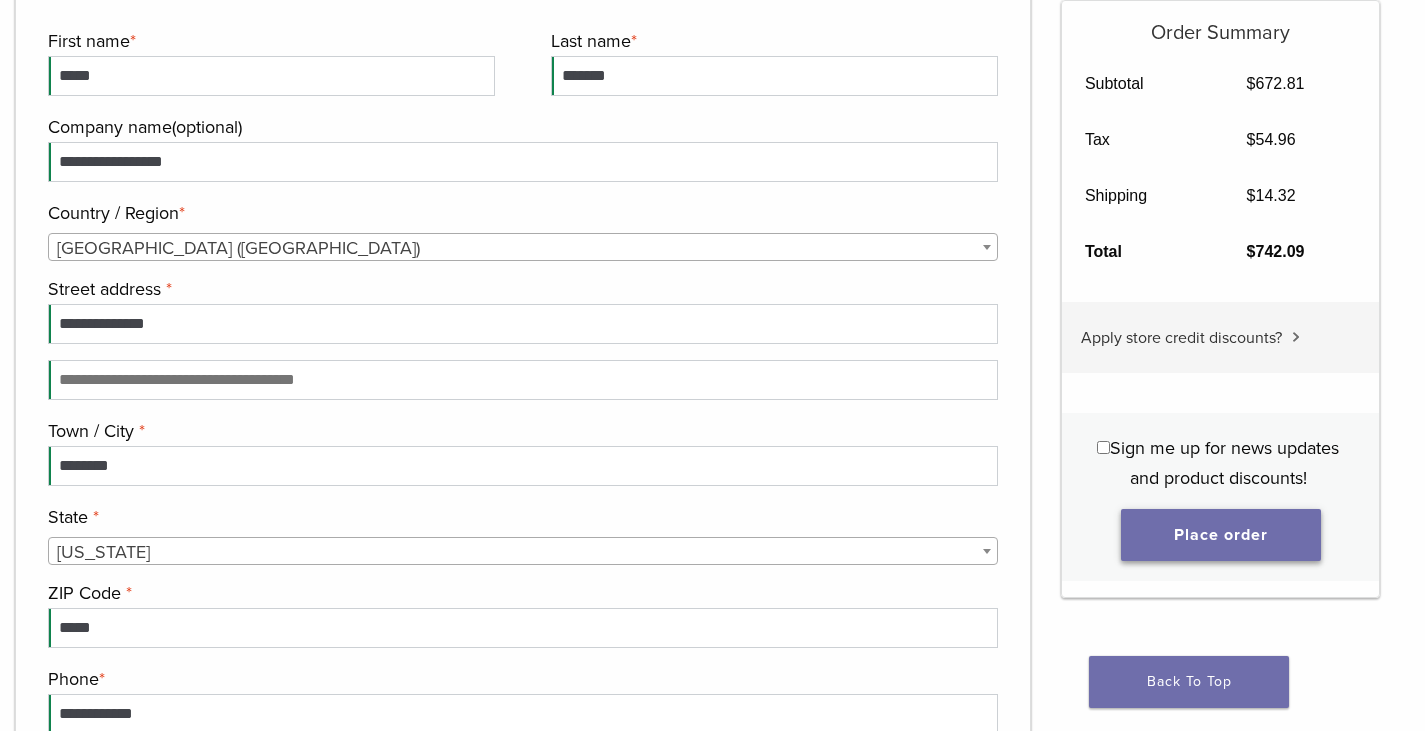 click on "Place order" at bounding box center (1221, 535) 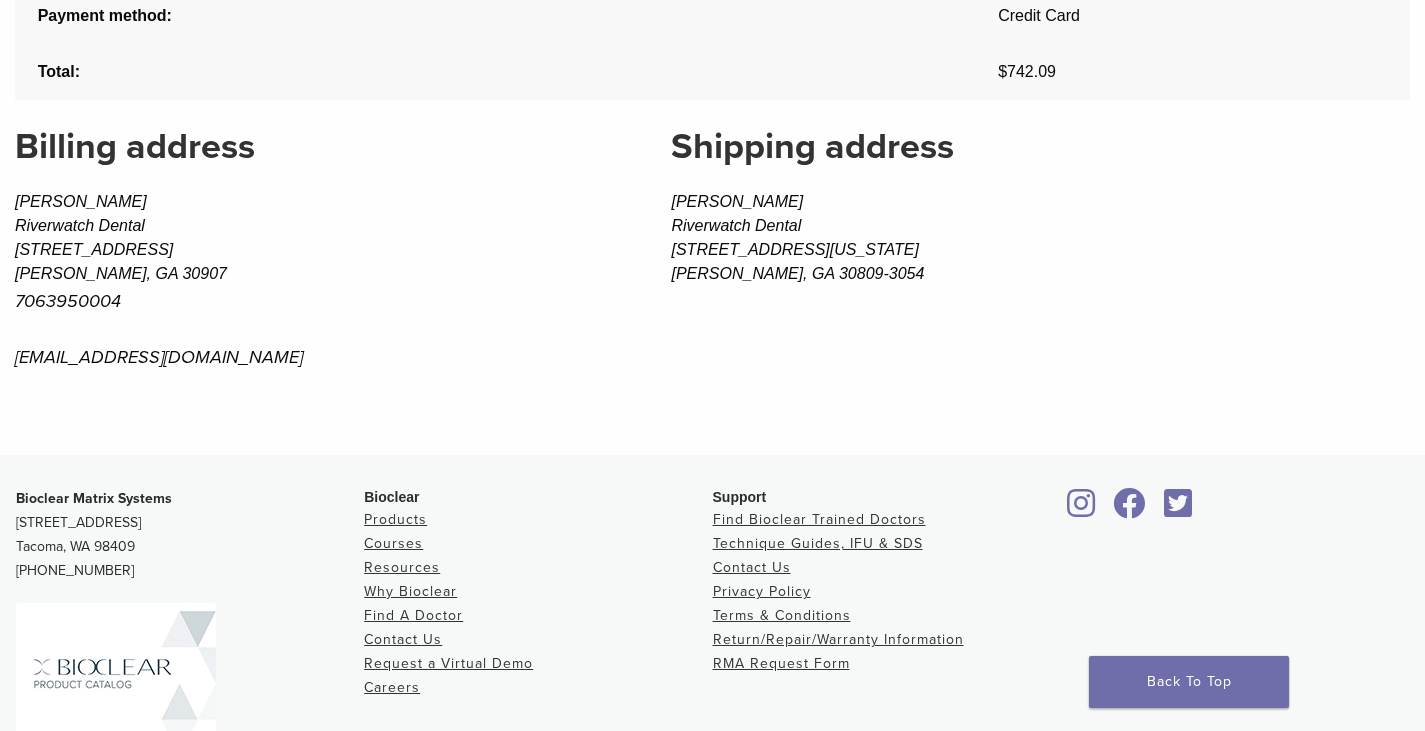 scroll, scrollTop: 1700, scrollLeft: 0, axis: vertical 